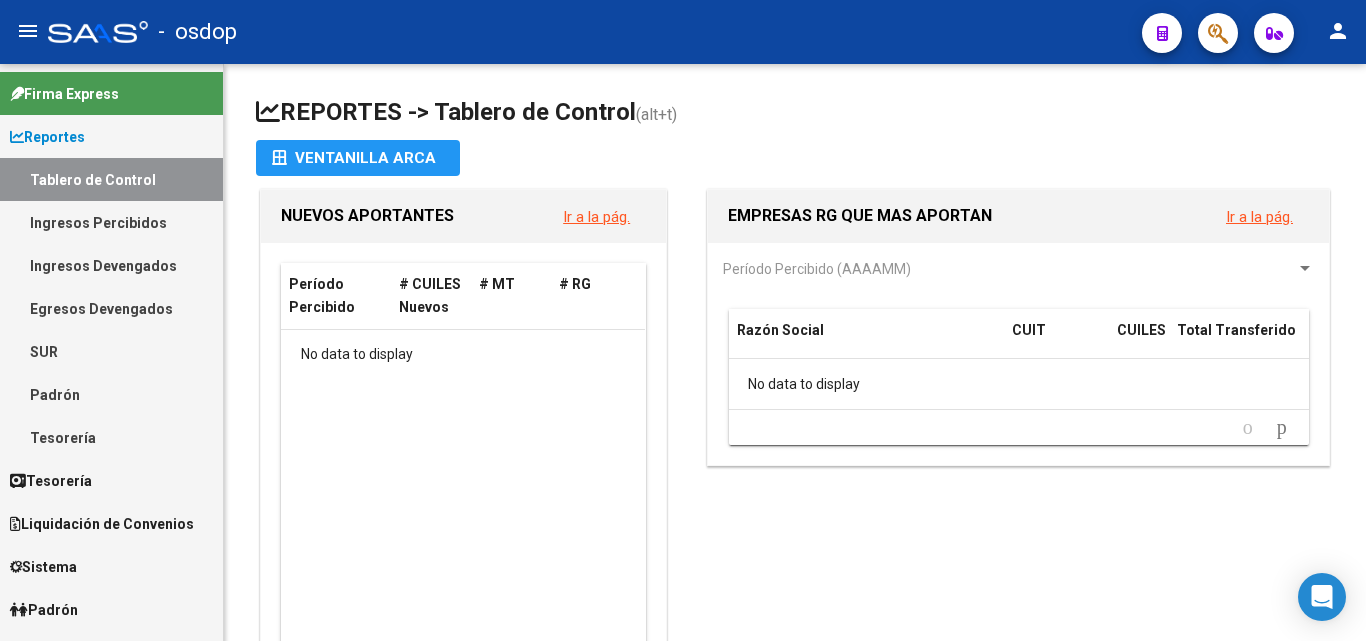 scroll, scrollTop: 0, scrollLeft: 0, axis: both 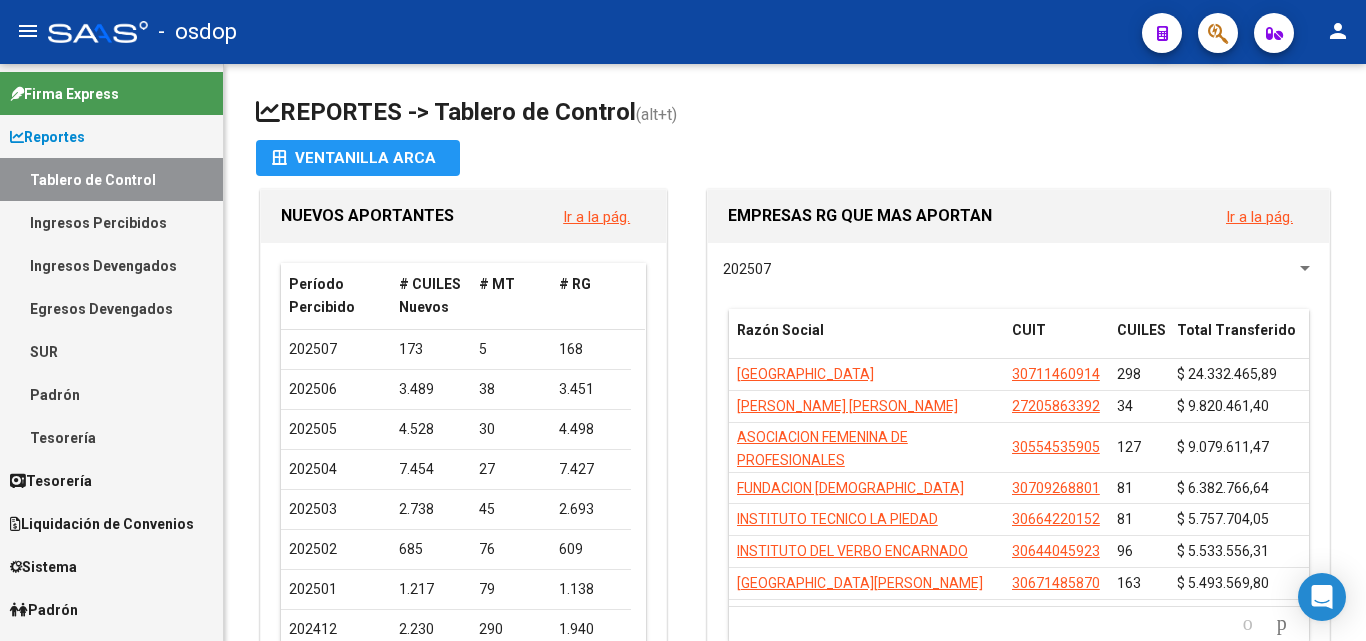 click on "Ingresos Percibidos" at bounding box center (111, 222) 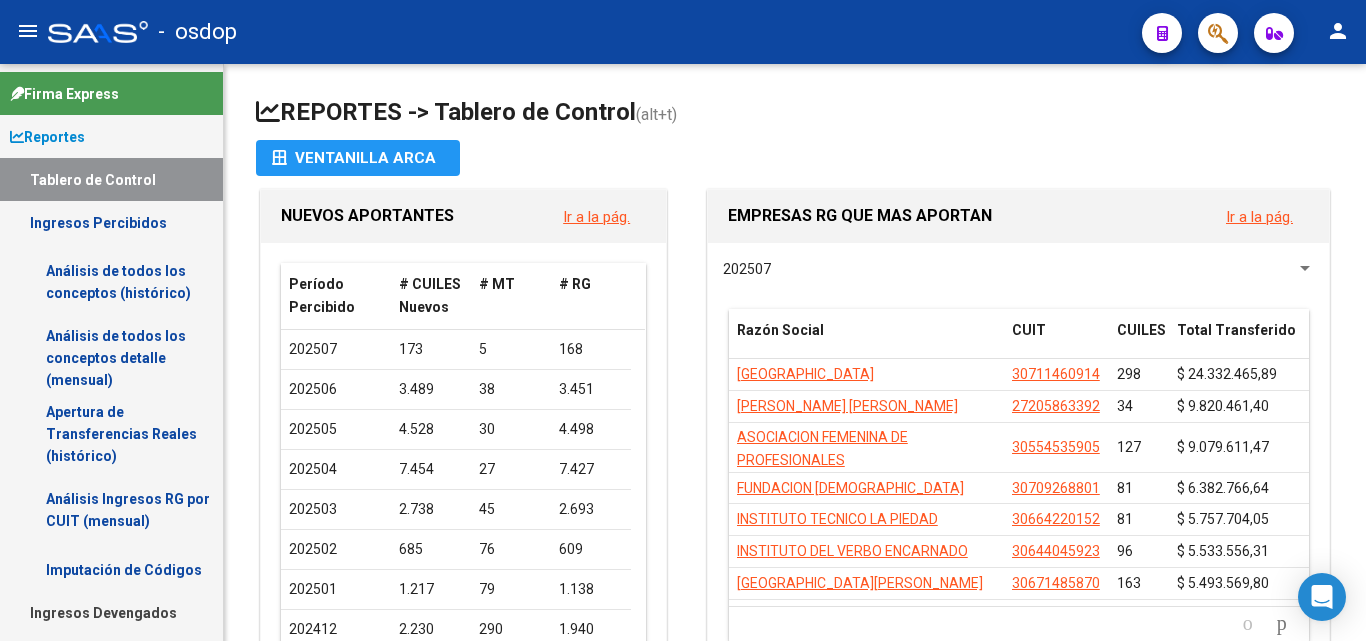 click on "Análisis de todos los conceptos (histórico)" at bounding box center (111, 282) 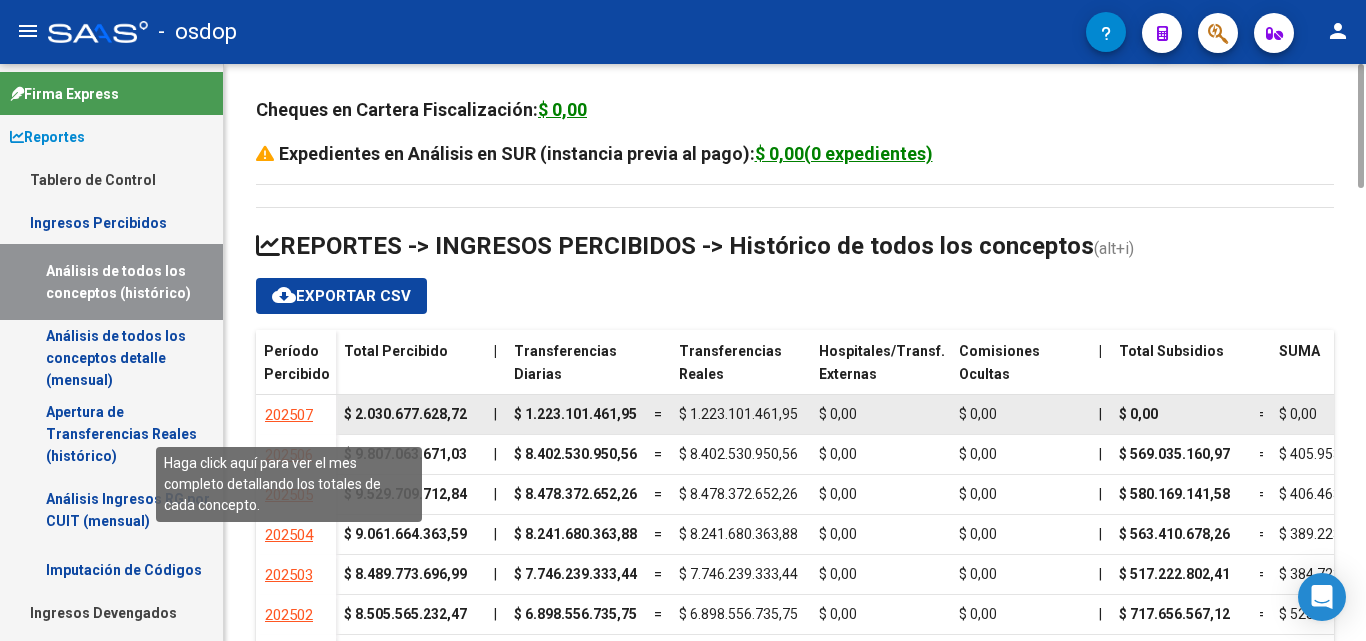click on "202507" 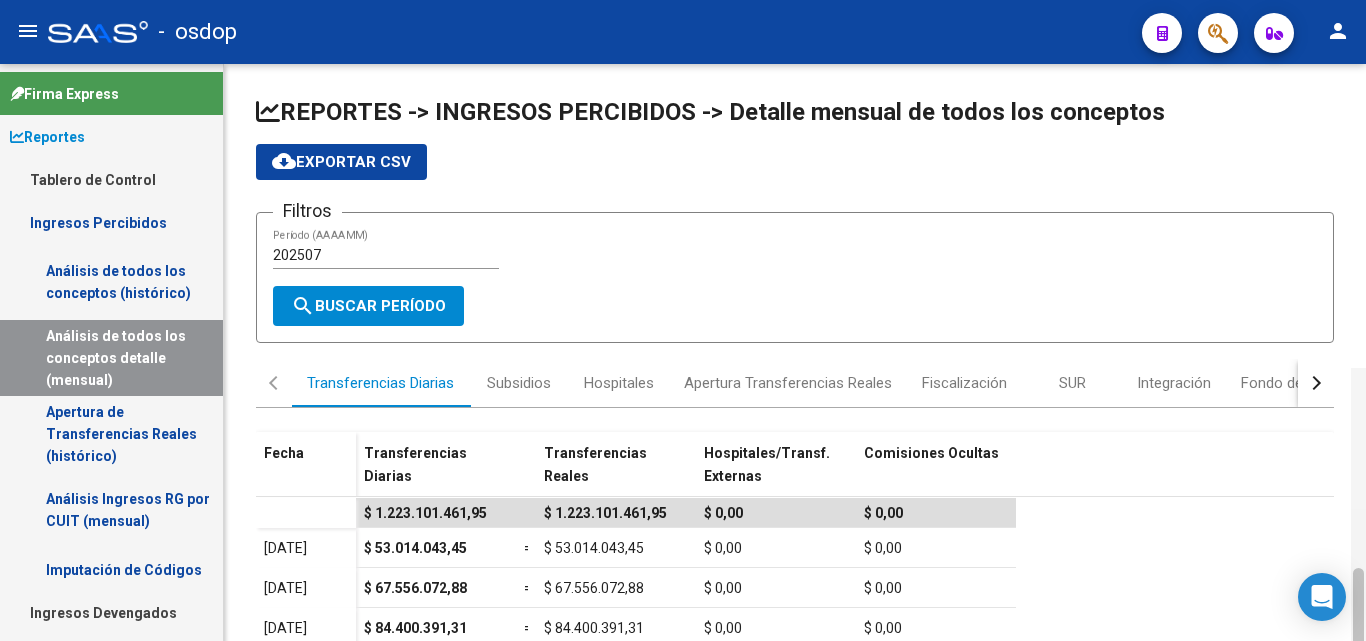 scroll, scrollTop: 304, scrollLeft: 0, axis: vertical 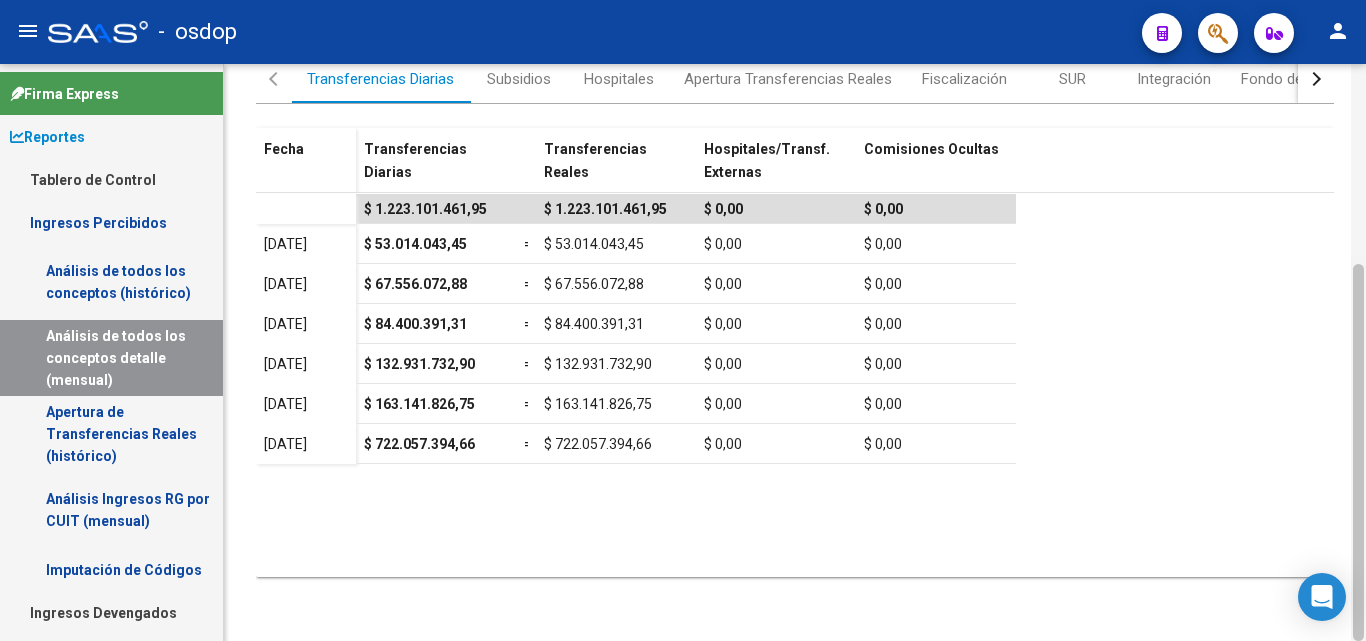 drag, startPoint x: 1365, startPoint y: 94, endPoint x: 1365, endPoint y: 192, distance: 98 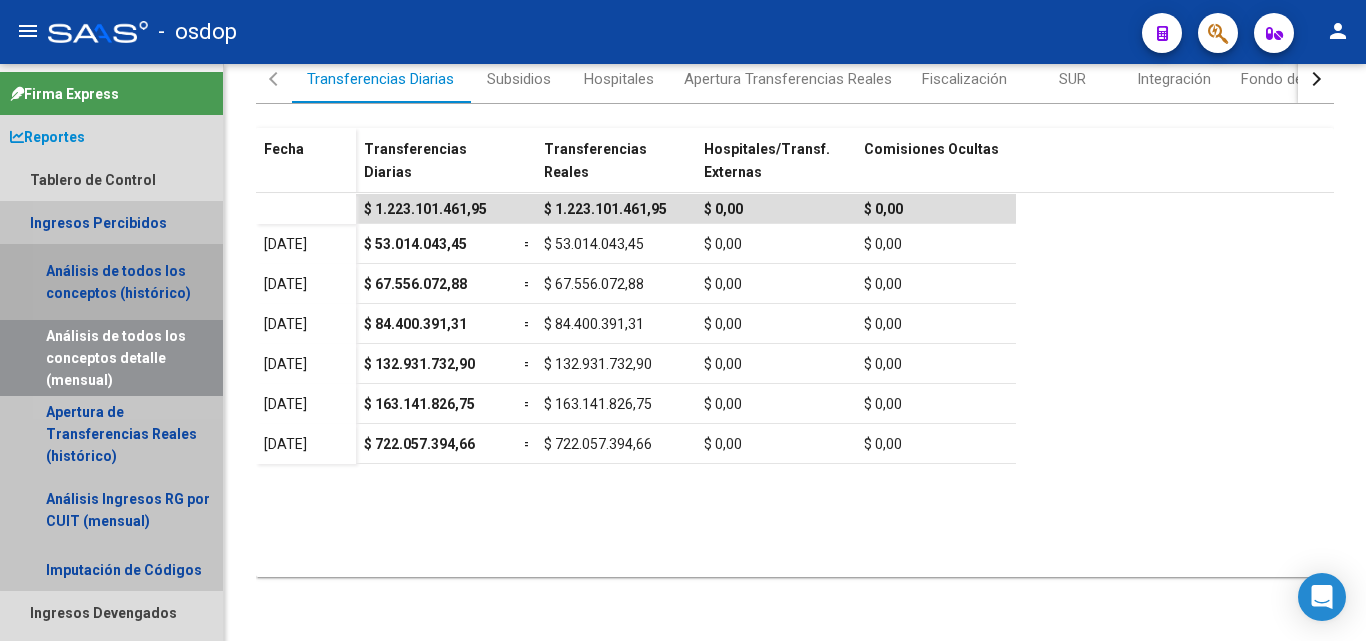 click on "Análisis de todos los conceptos (histórico)" at bounding box center (111, 282) 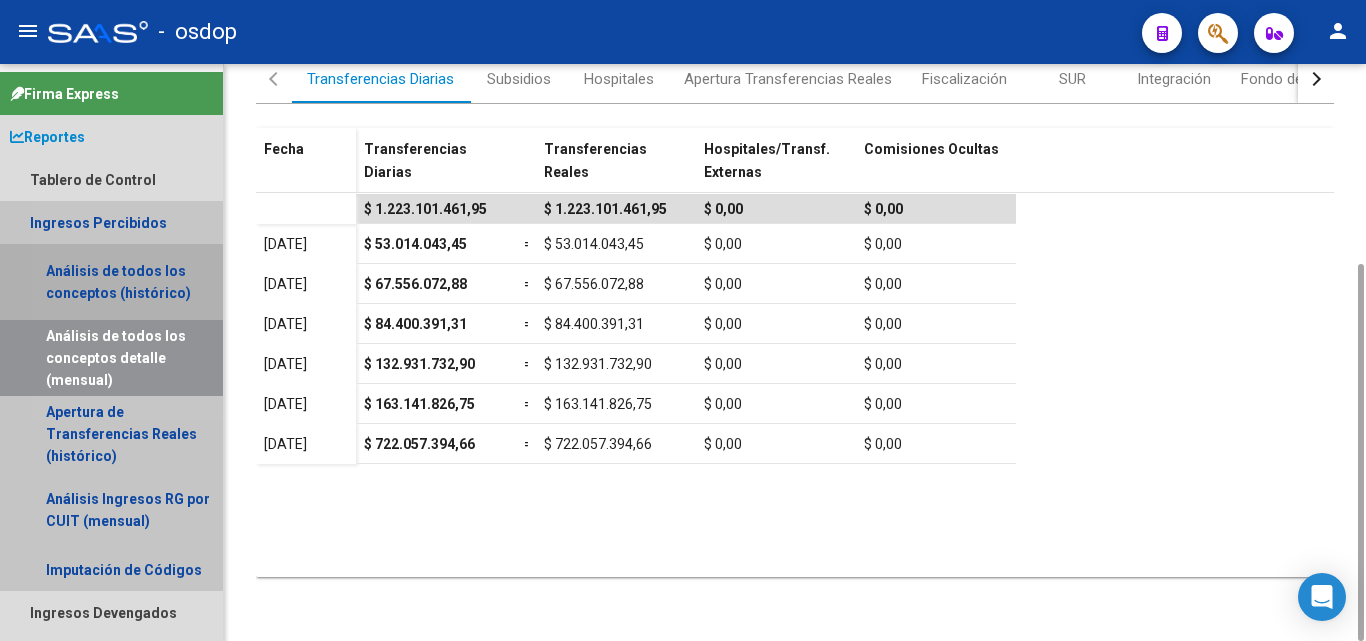 scroll, scrollTop: 0, scrollLeft: 0, axis: both 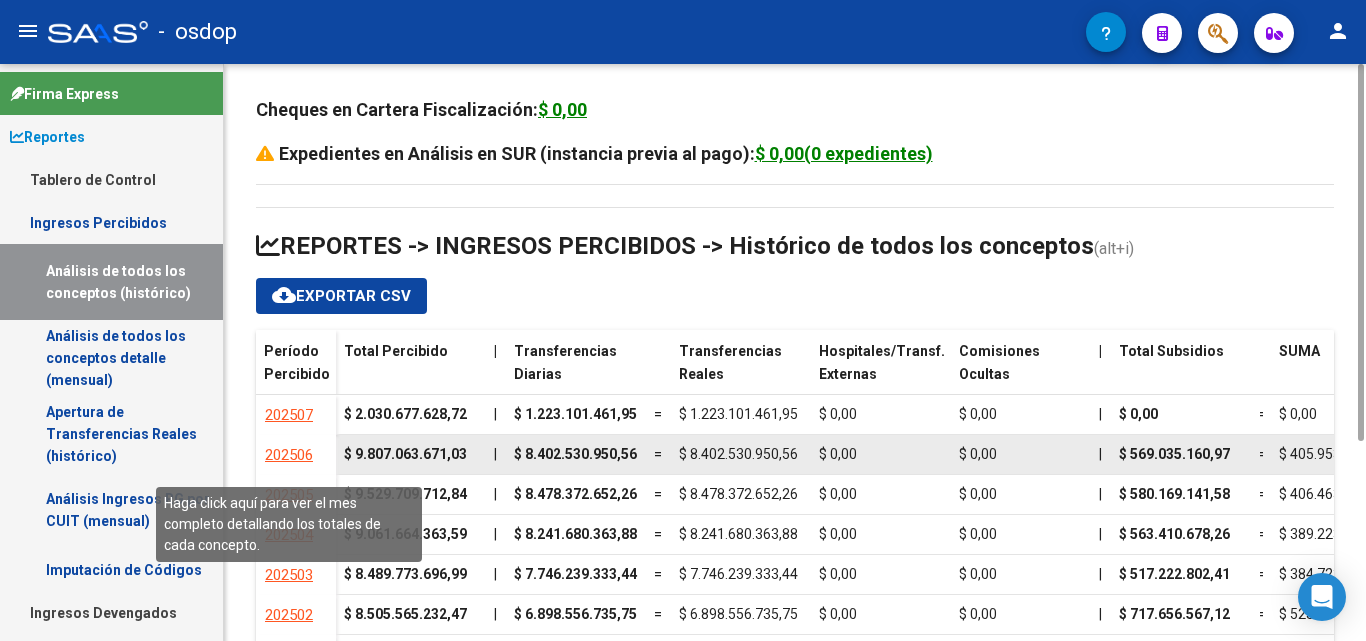 click on "202506" 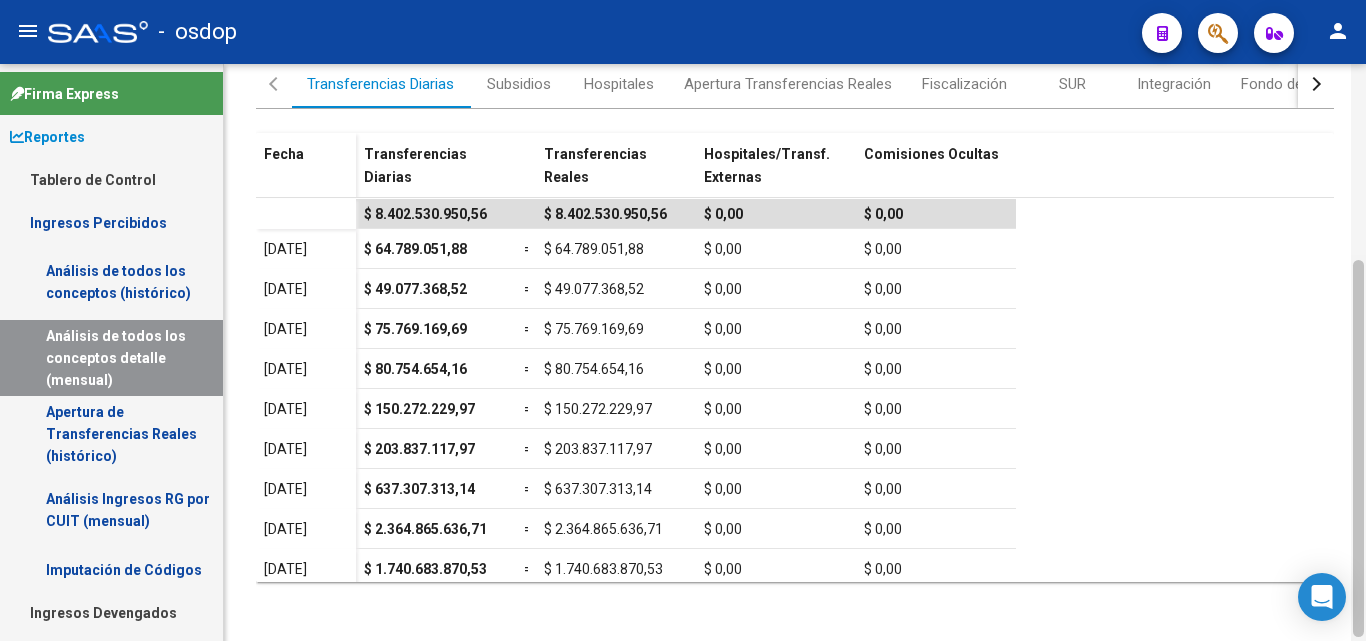 scroll, scrollTop: 298, scrollLeft: 0, axis: vertical 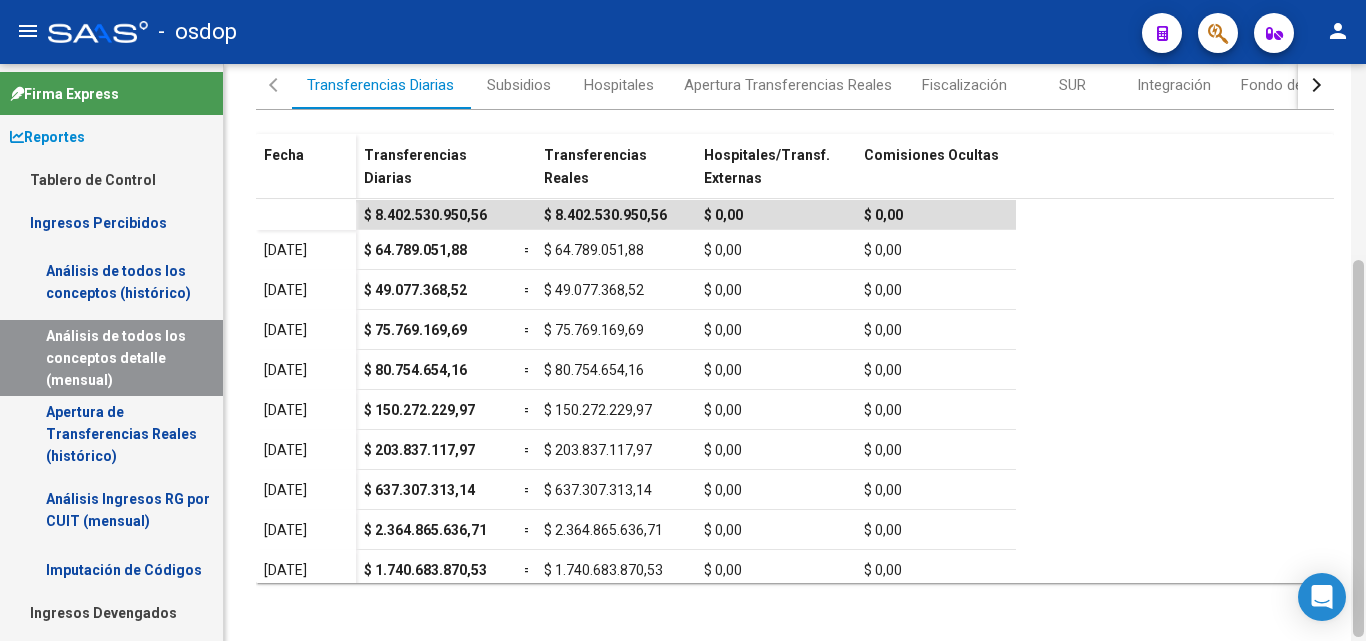drag, startPoint x: 1359, startPoint y: 220, endPoint x: 1365, endPoint y: 416, distance: 196.09181 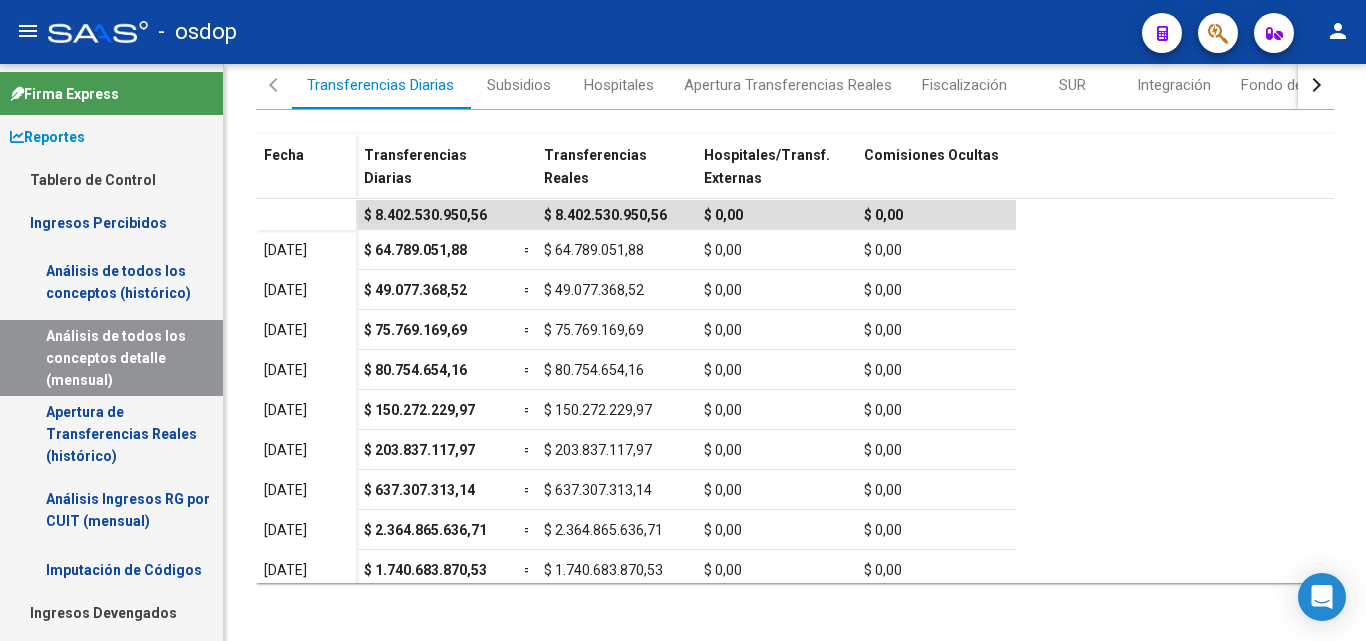 click on "Ingresos Percibidos" at bounding box center [111, 222] 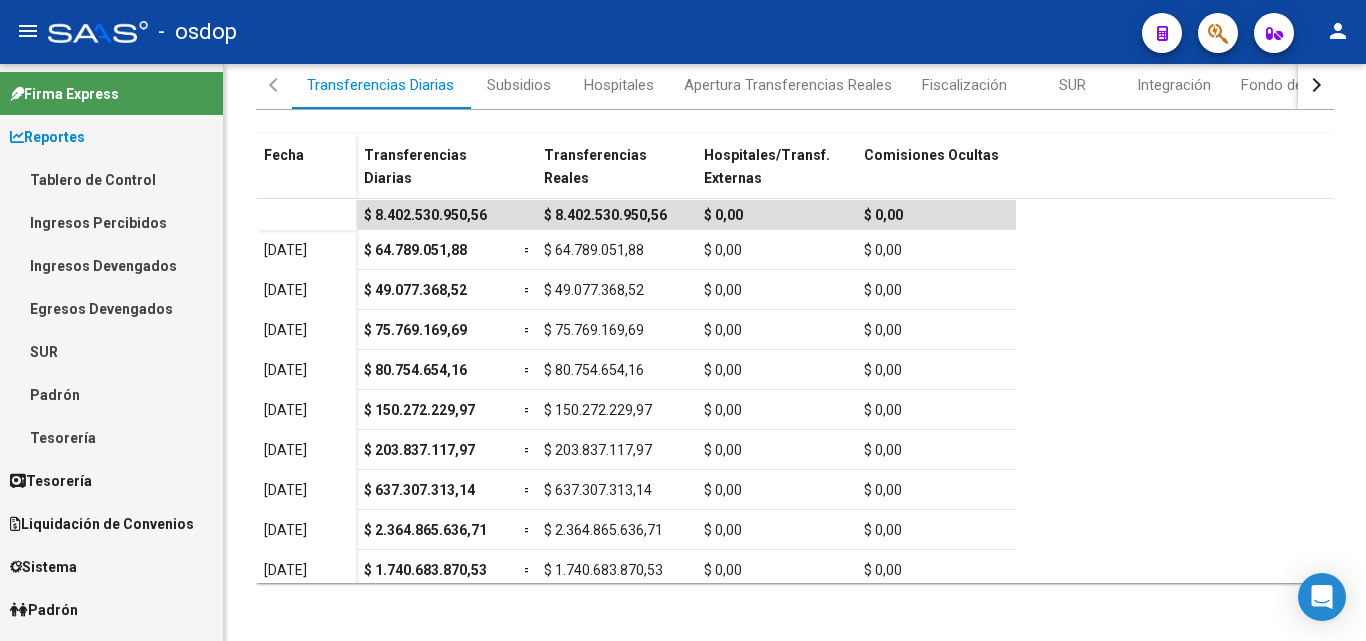 click on "Ingresos Percibidos" at bounding box center [111, 222] 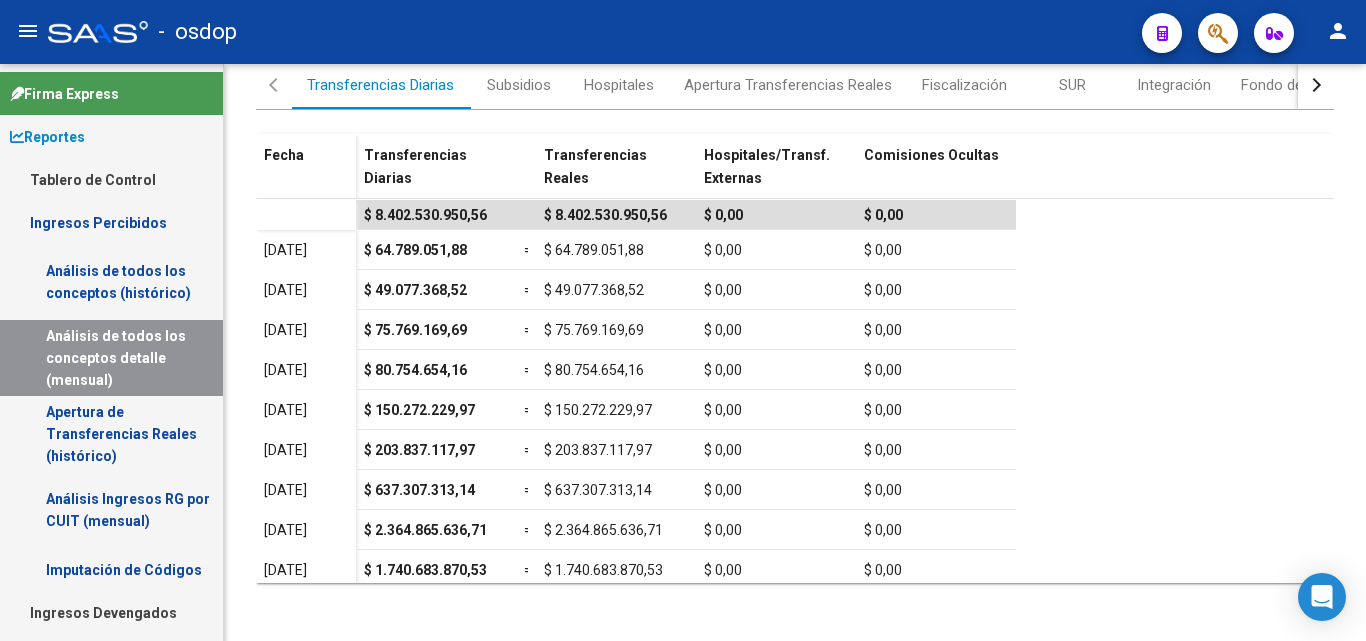 click on "Análisis de todos los conceptos (histórico)" at bounding box center [111, 282] 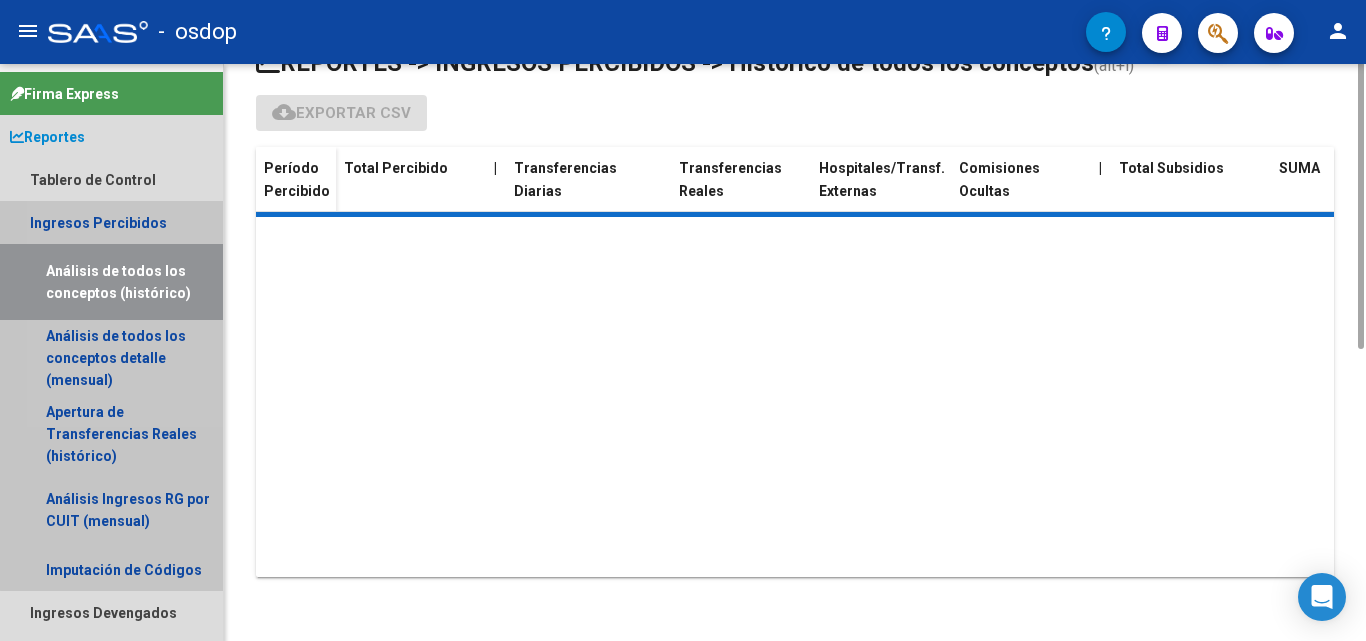 scroll, scrollTop: 0, scrollLeft: 0, axis: both 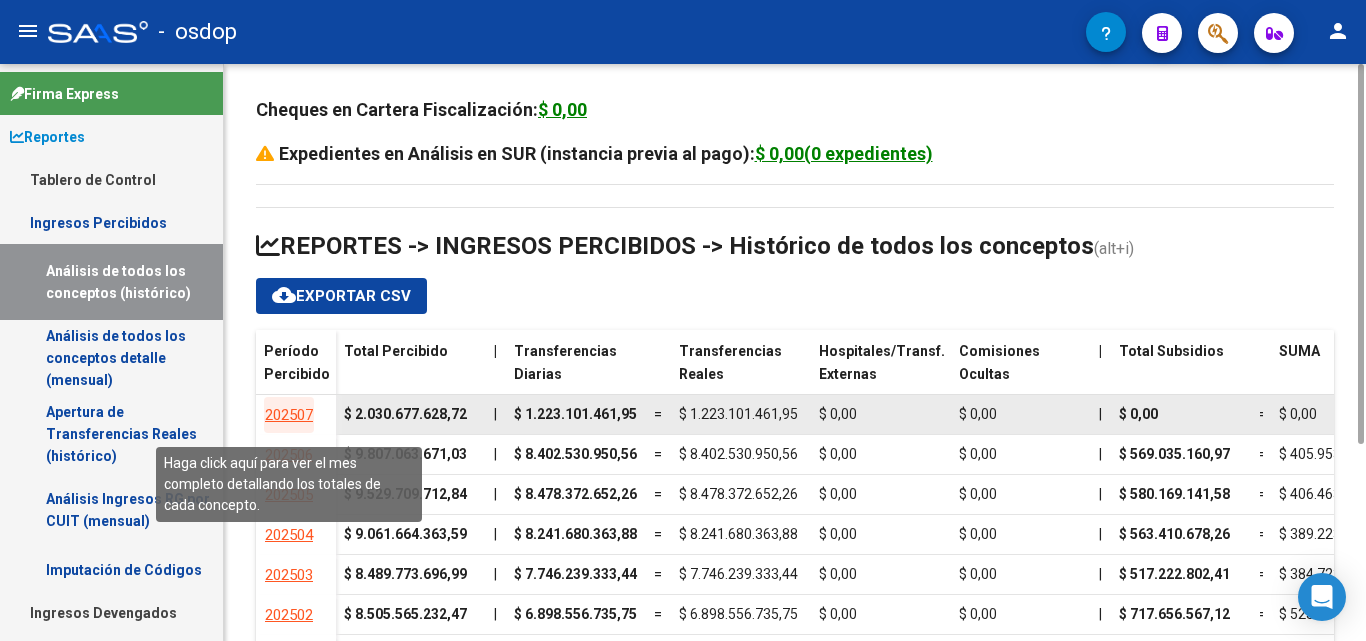 click on "202507" 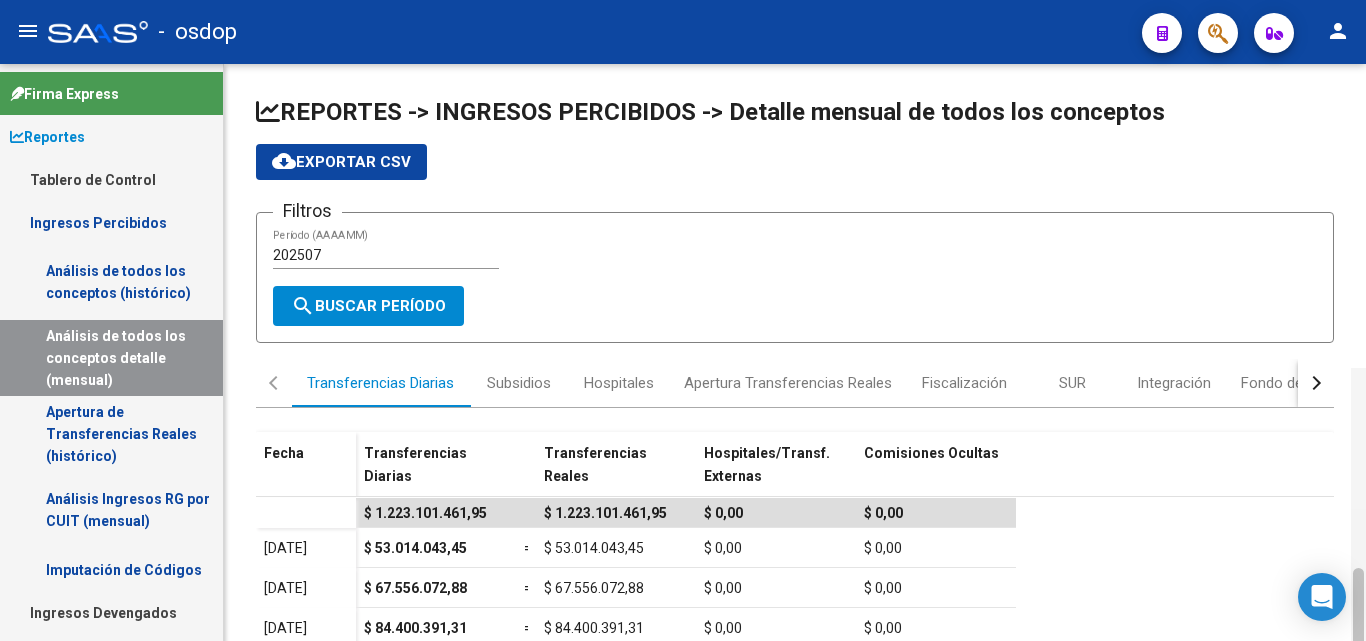 scroll, scrollTop: 304, scrollLeft: 0, axis: vertical 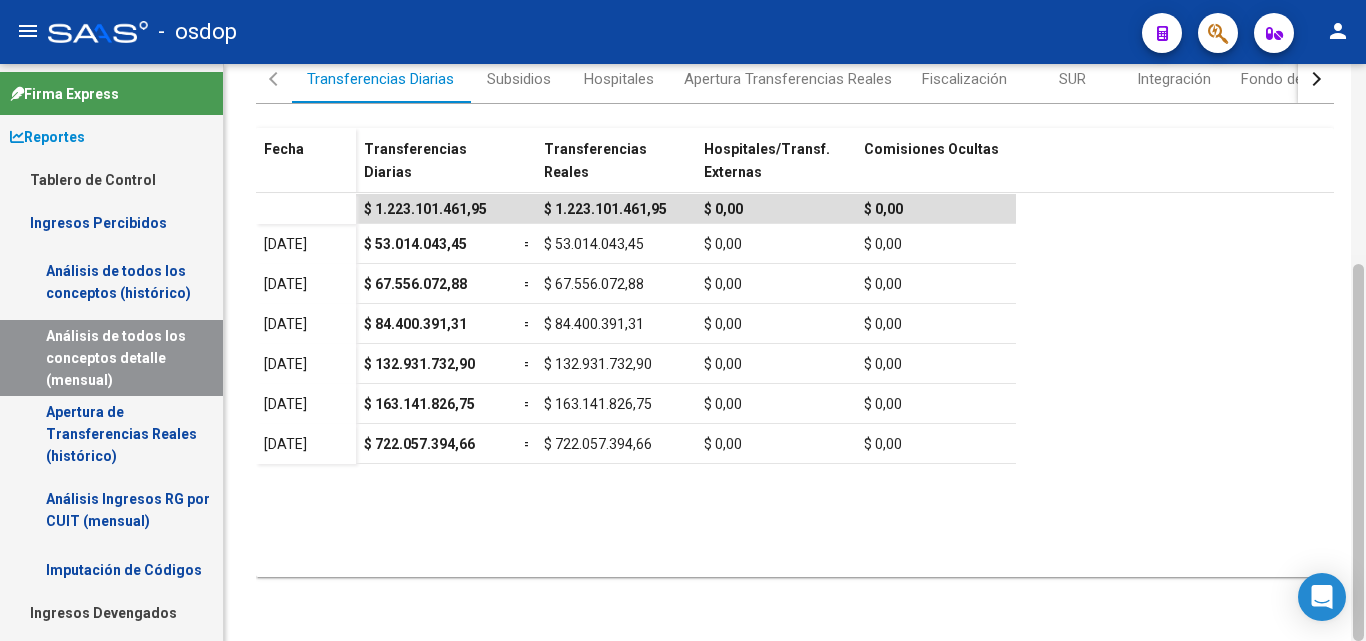 drag, startPoint x: 1364, startPoint y: 239, endPoint x: 1365, endPoint y: 321, distance: 82.006096 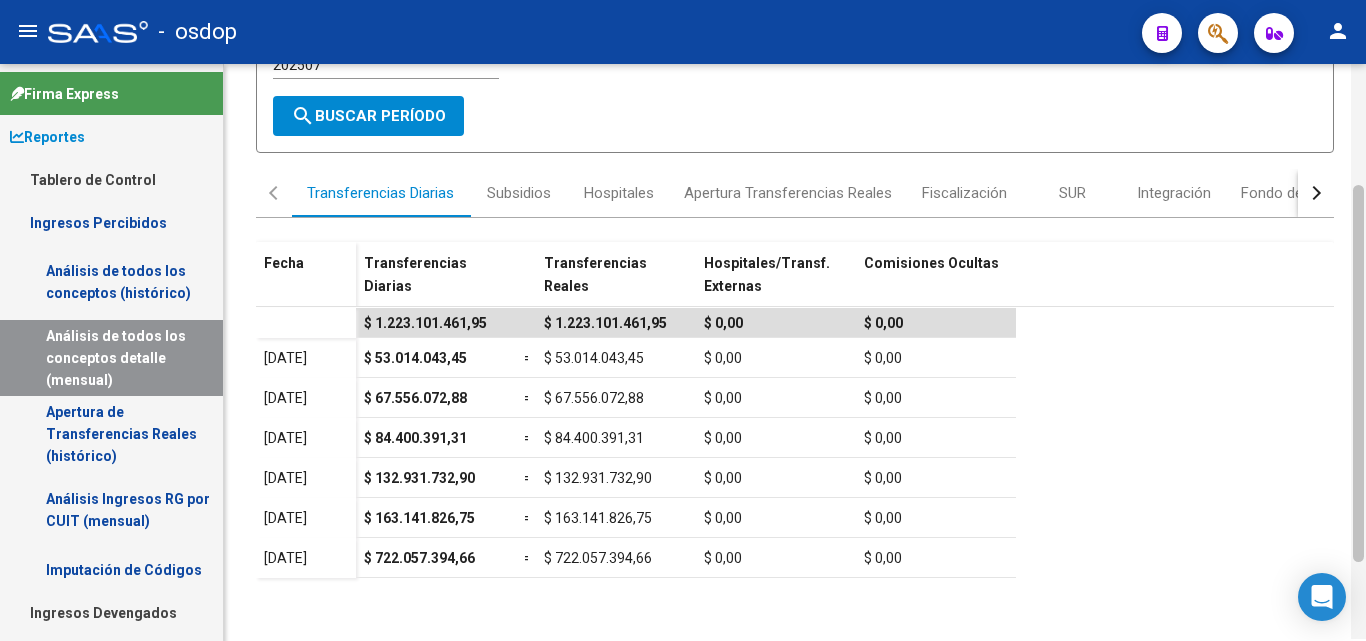 scroll, scrollTop: 188, scrollLeft: 0, axis: vertical 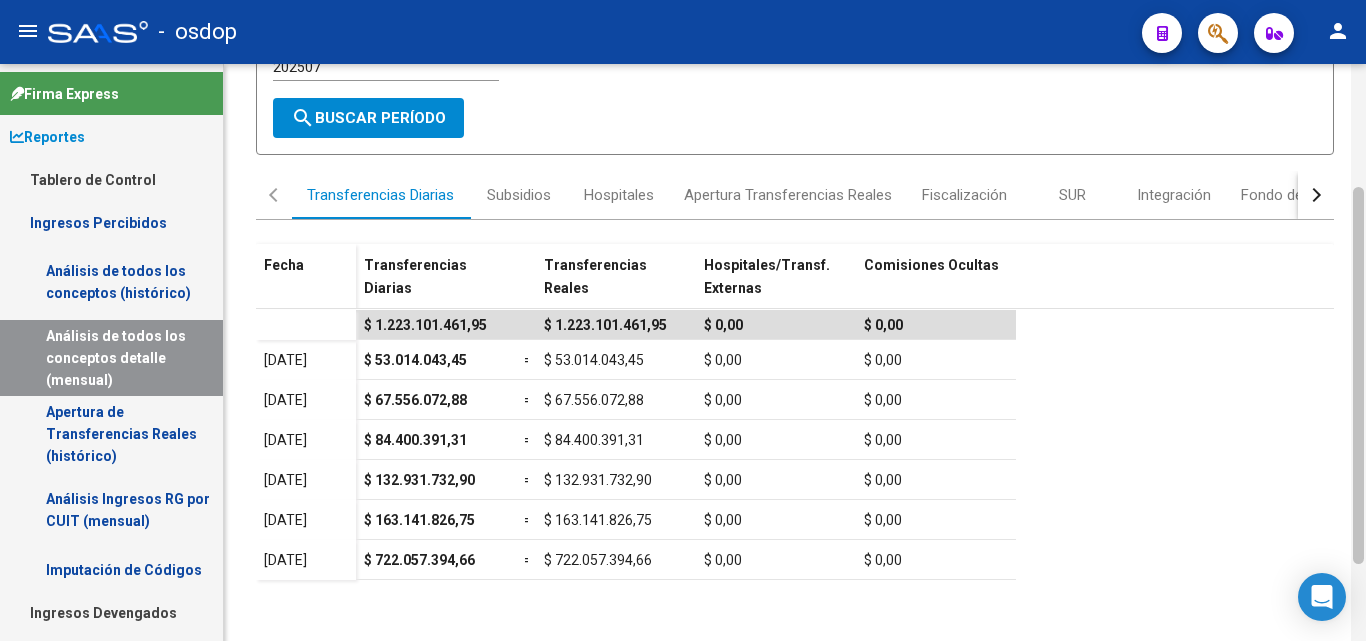 drag, startPoint x: 1363, startPoint y: 300, endPoint x: 1364, endPoint y: 224, distance: 76.00658 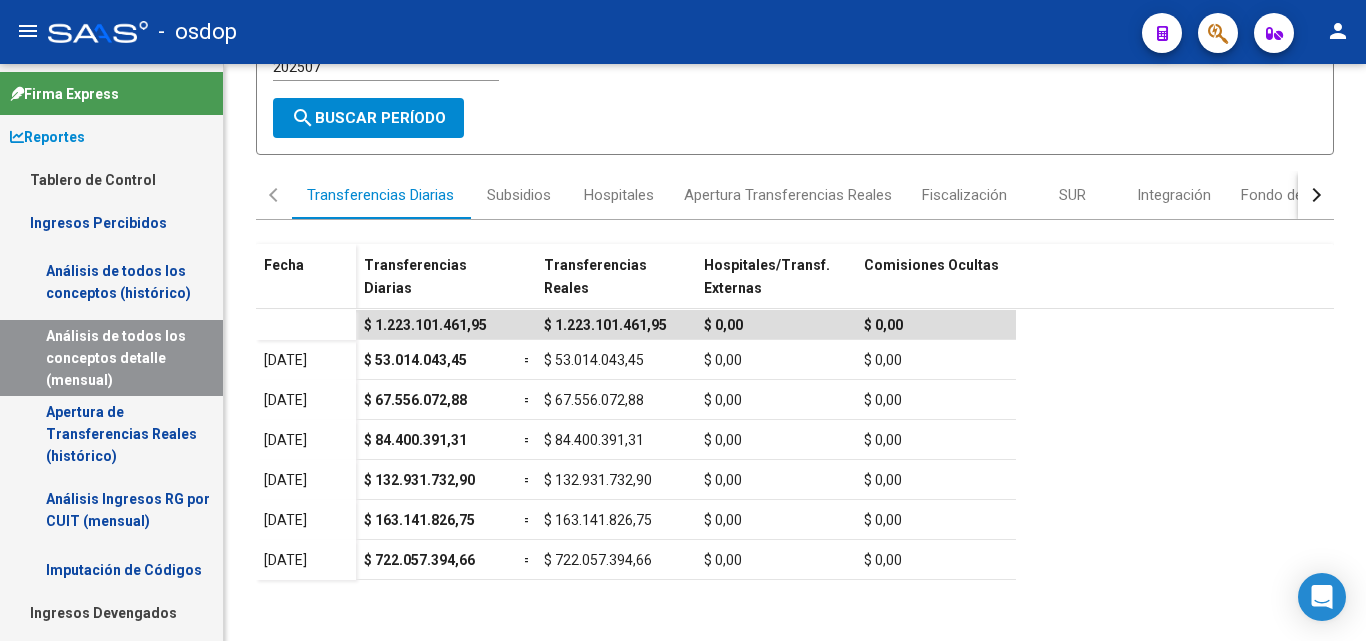 click on "Análisis de todos los conceptos (histórico)" at bounding box center [111, 282] 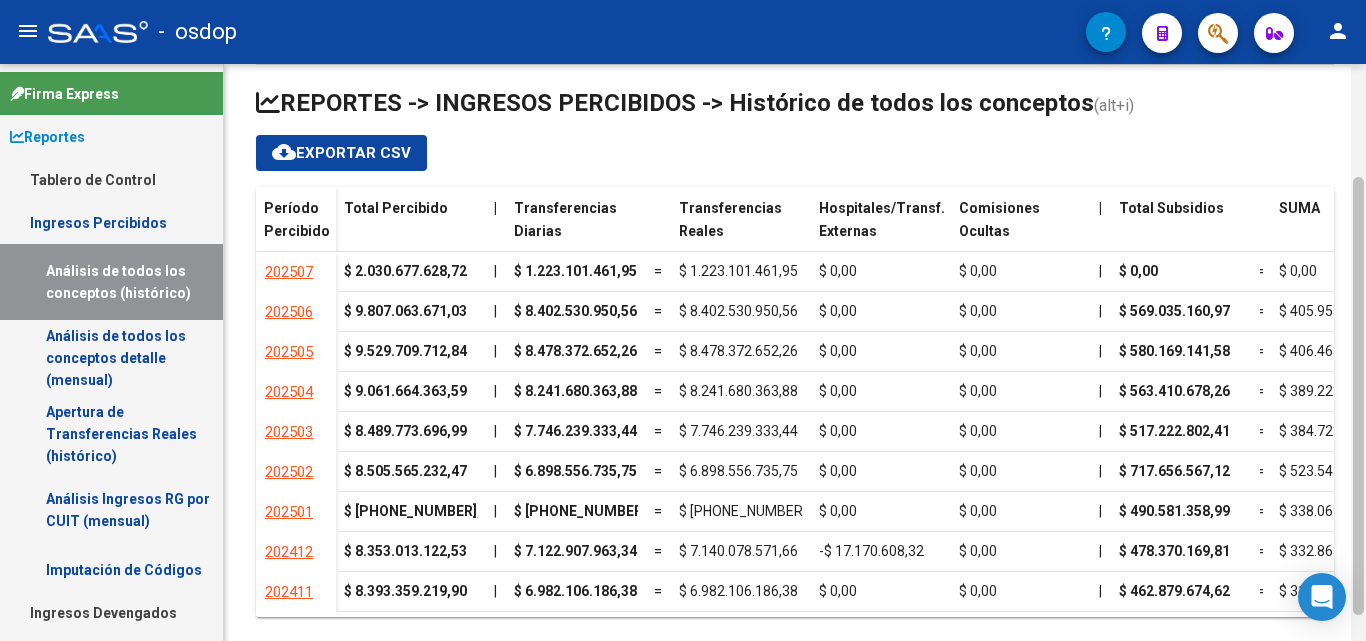 scroll, scrollTop: 150, scrollLeft: 0, axis: vertical 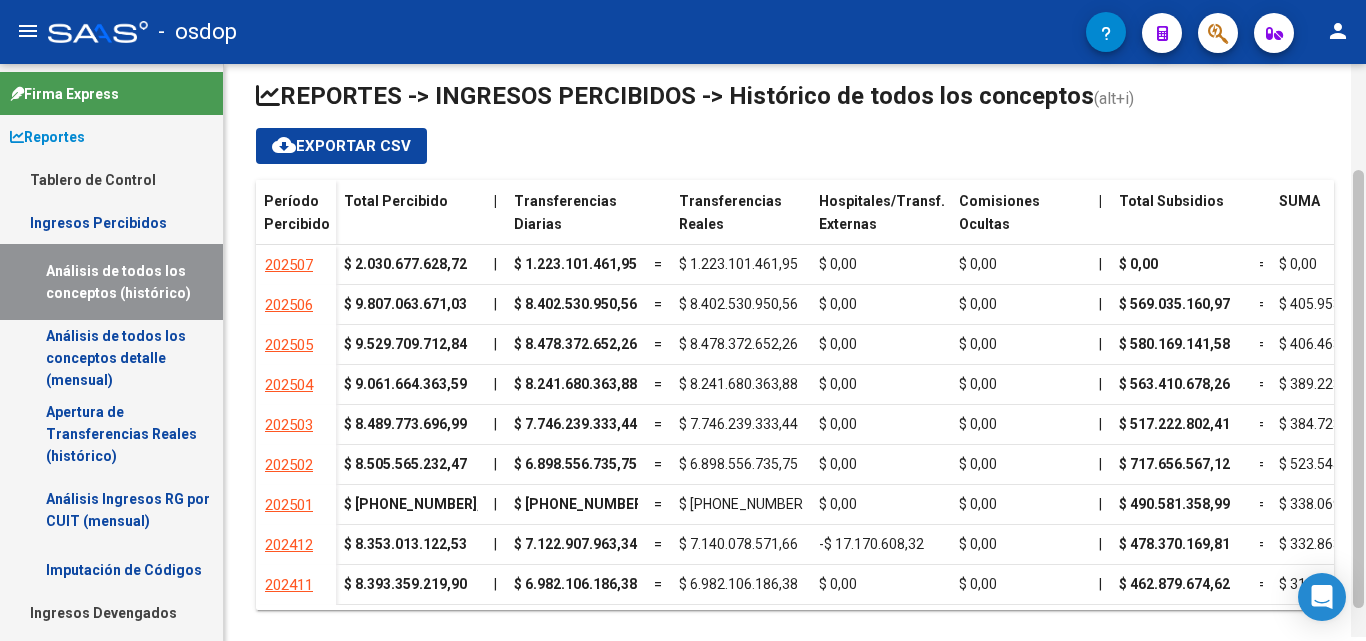 drag, startPoint x: 1358, startPoint y: 373, endPoint x: 1356, endPoint y: 452, distance: 79.025314 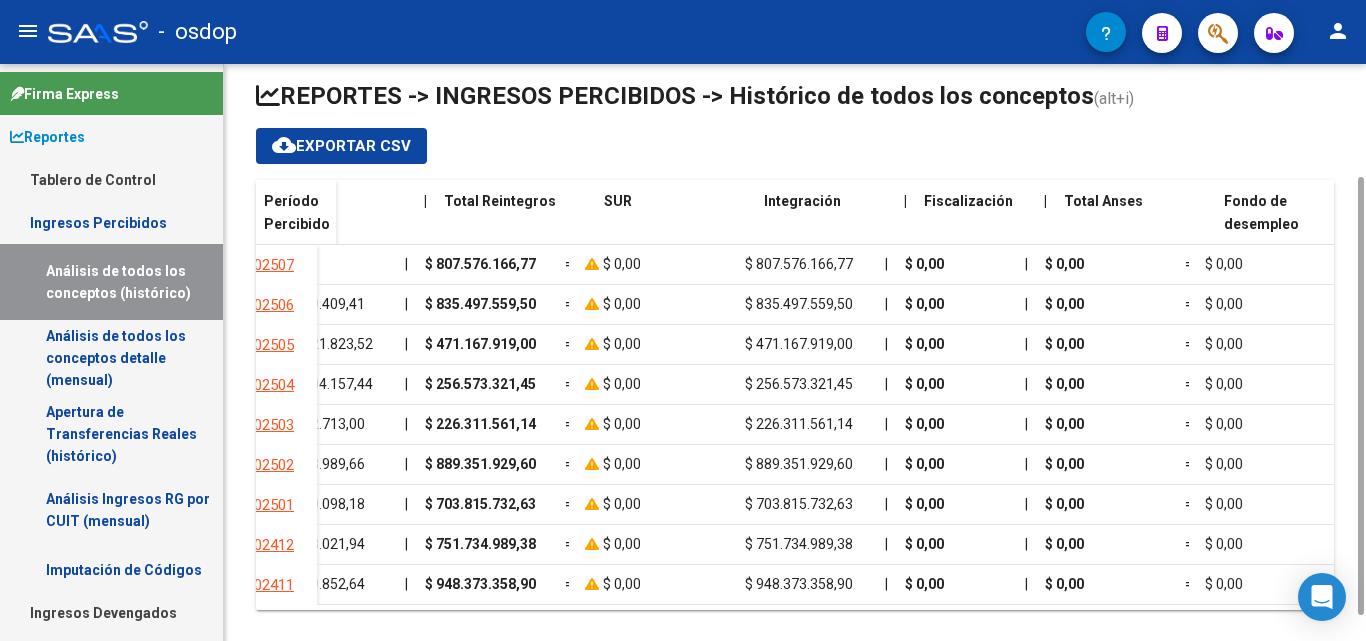 scroll, scrollTop: 0, scrollLeft: 1407, axis: horizontal 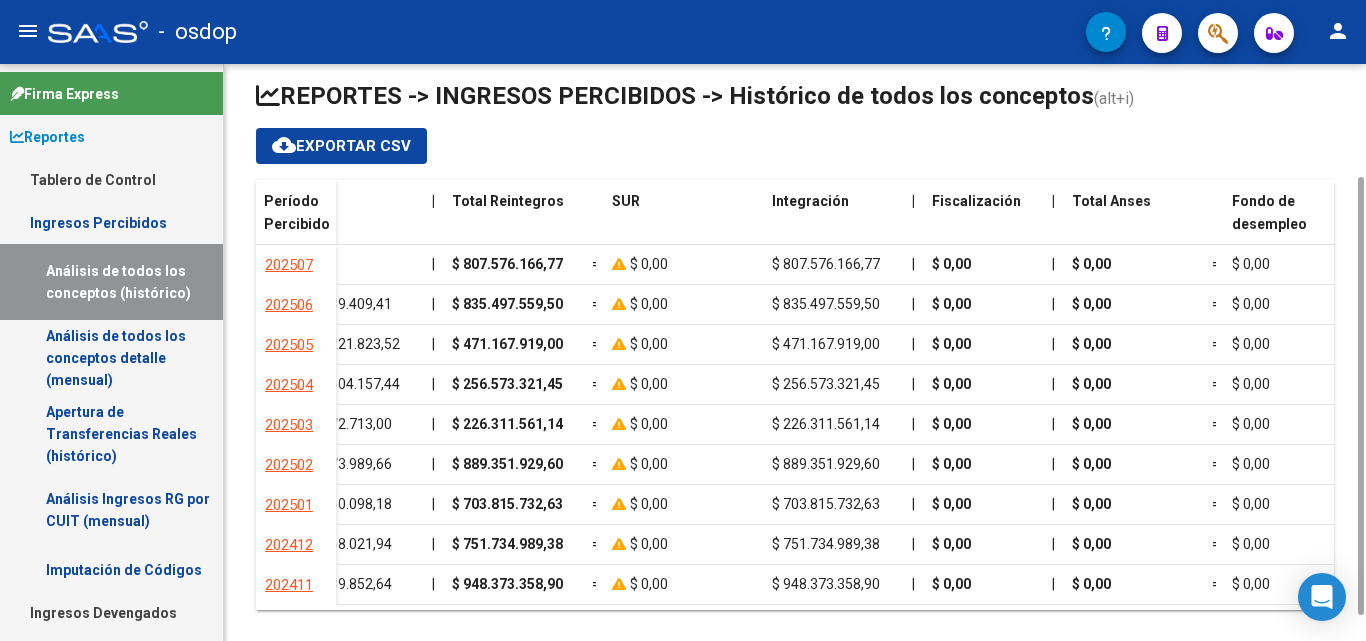 click on "cloud_download  Exportar CSV" 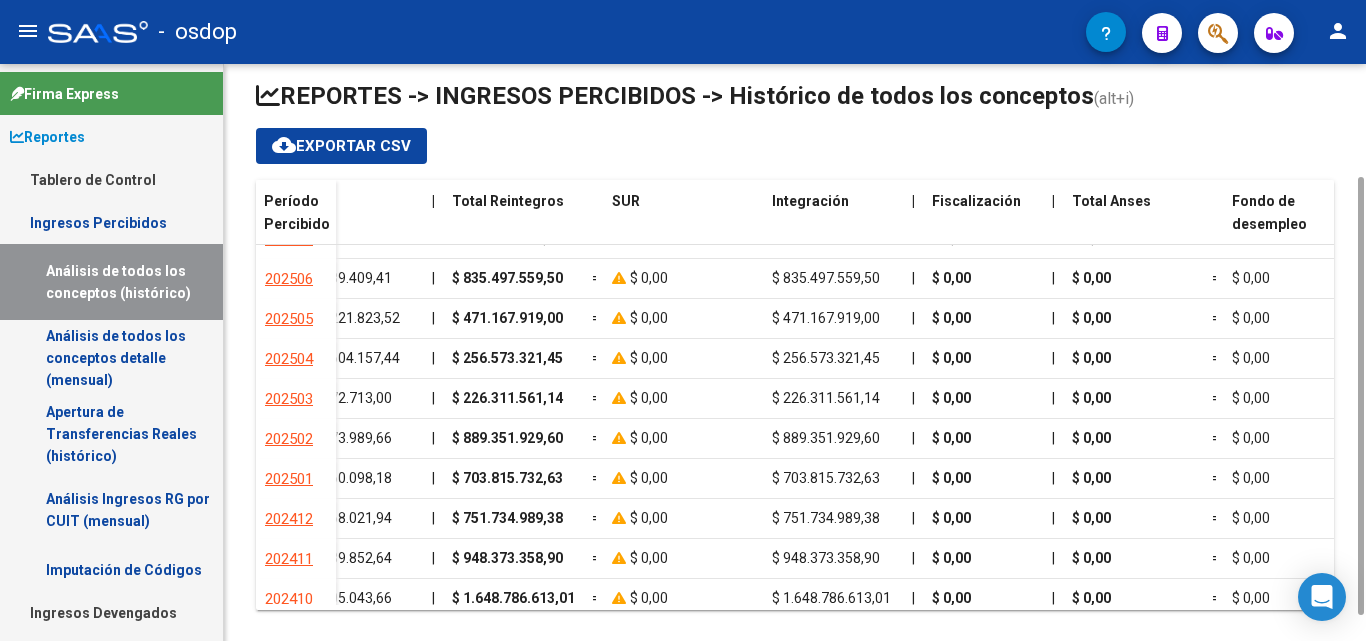 scroll, scrollTop: 0, scrollLeft: 1407, axis: horizontal 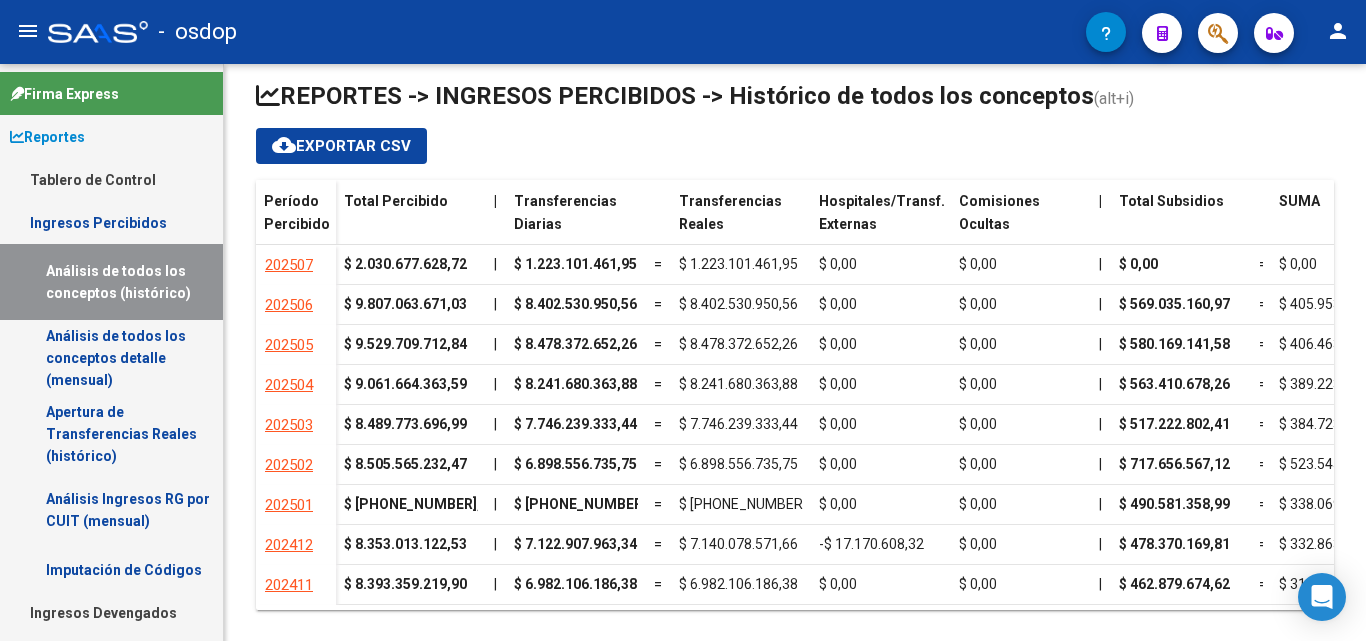 click on "Ingresos Percibidos" at bounding box center (111, 222) 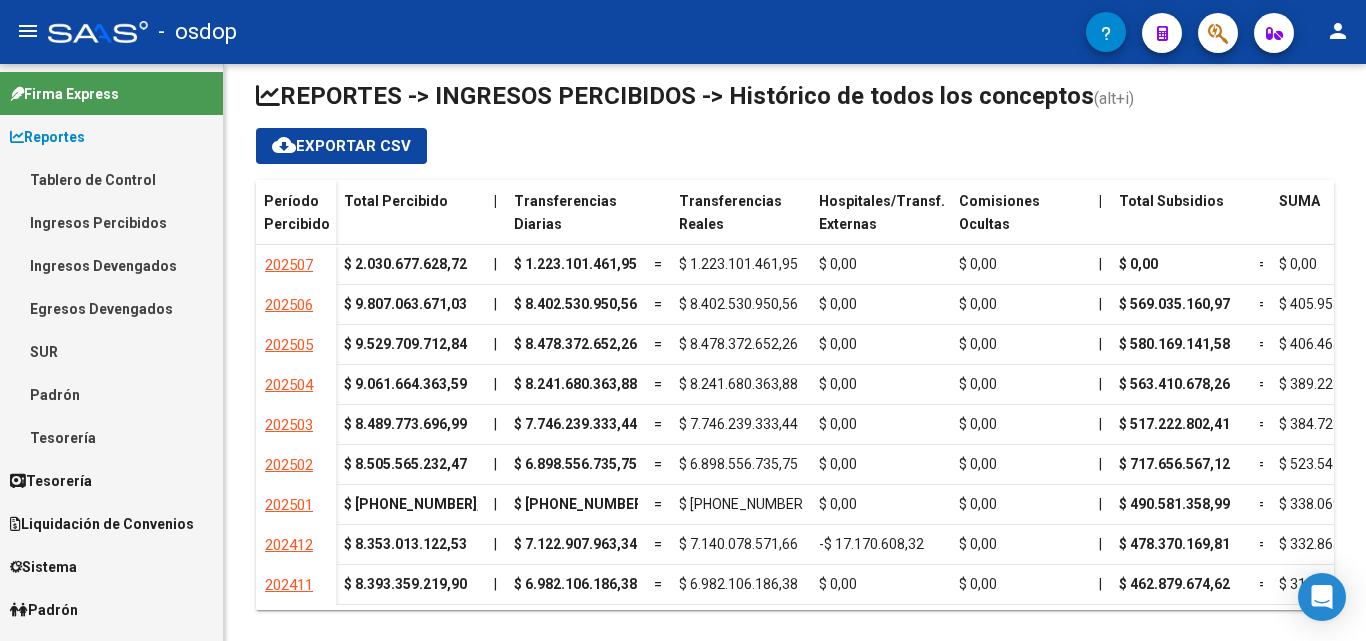 click on "Ingresos Percibidos" at bounding box center (111, 222) 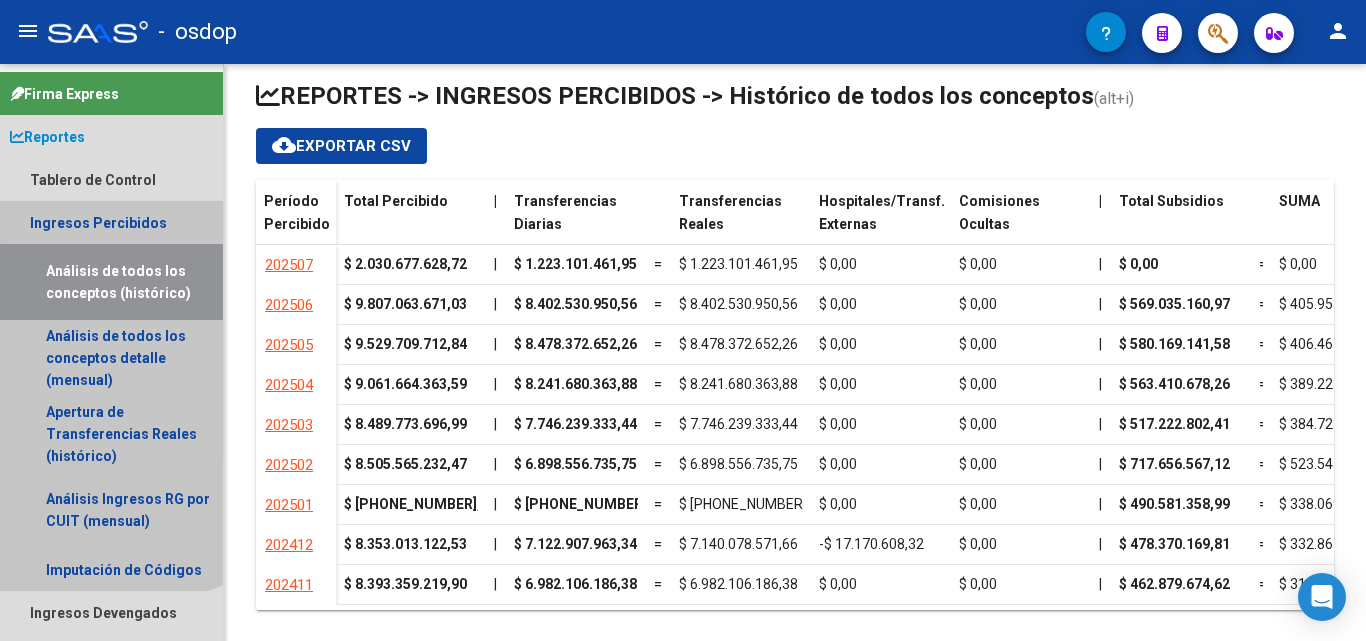 click on "Análisis de todos los conceptos (histórico)" at bounding box center [111, 282] 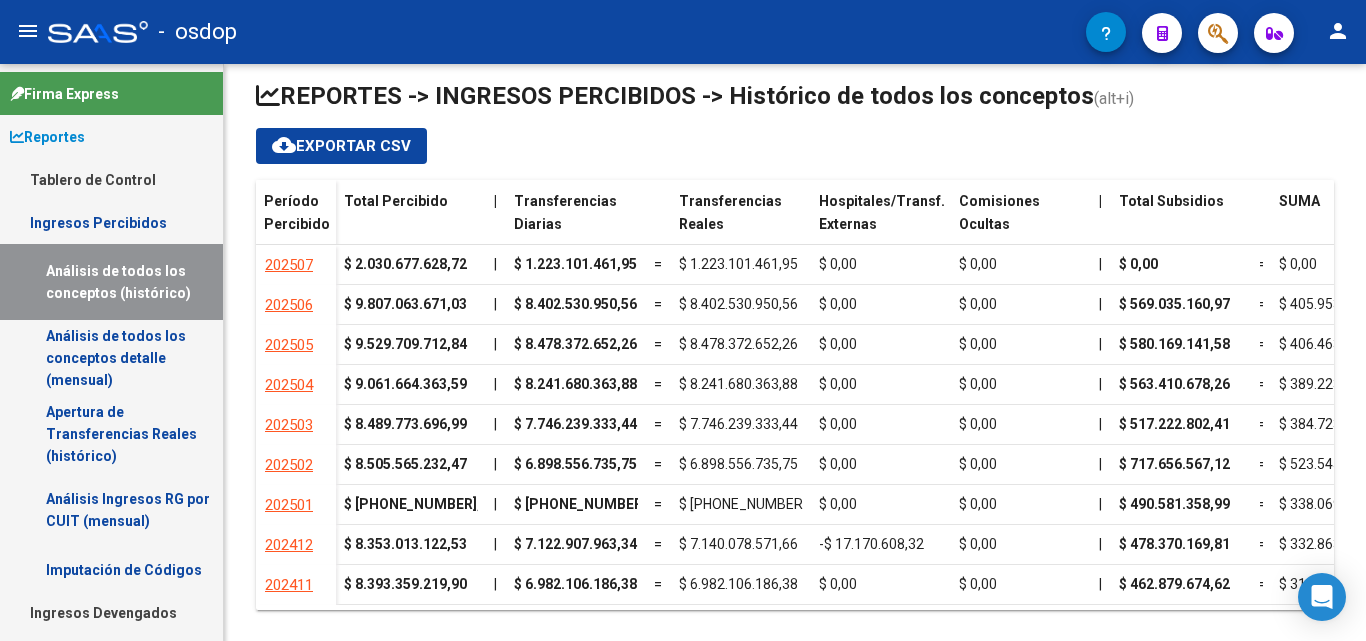click on "Tablero de Control" at bounding box center [111, 179] 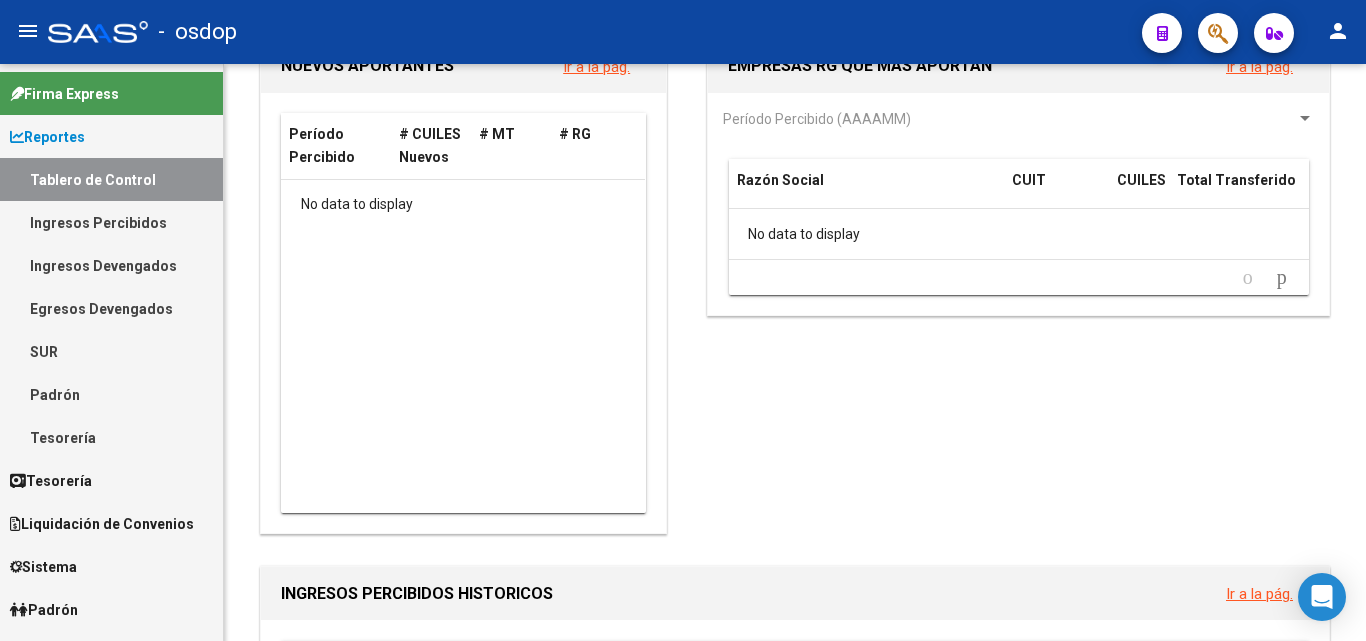 scroll, scrollTop: 0, scrollLeft: 0, axis: both 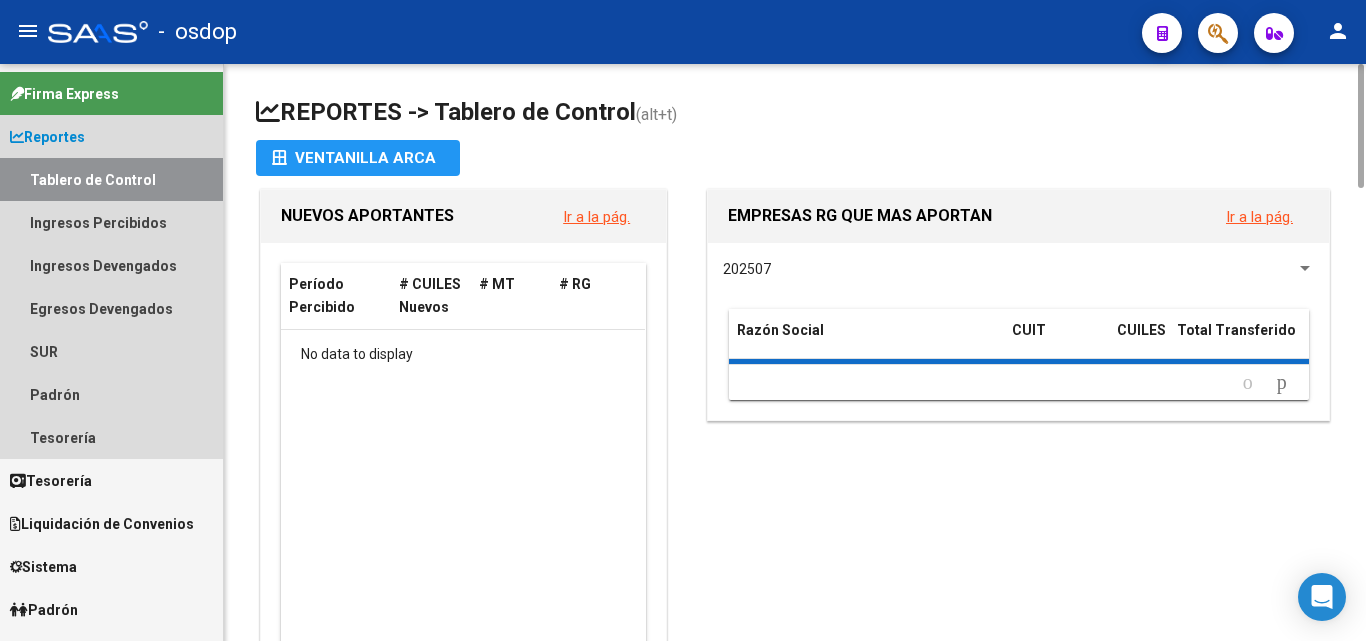 click on "Tablero de Control" at bounding box center (111, 179) 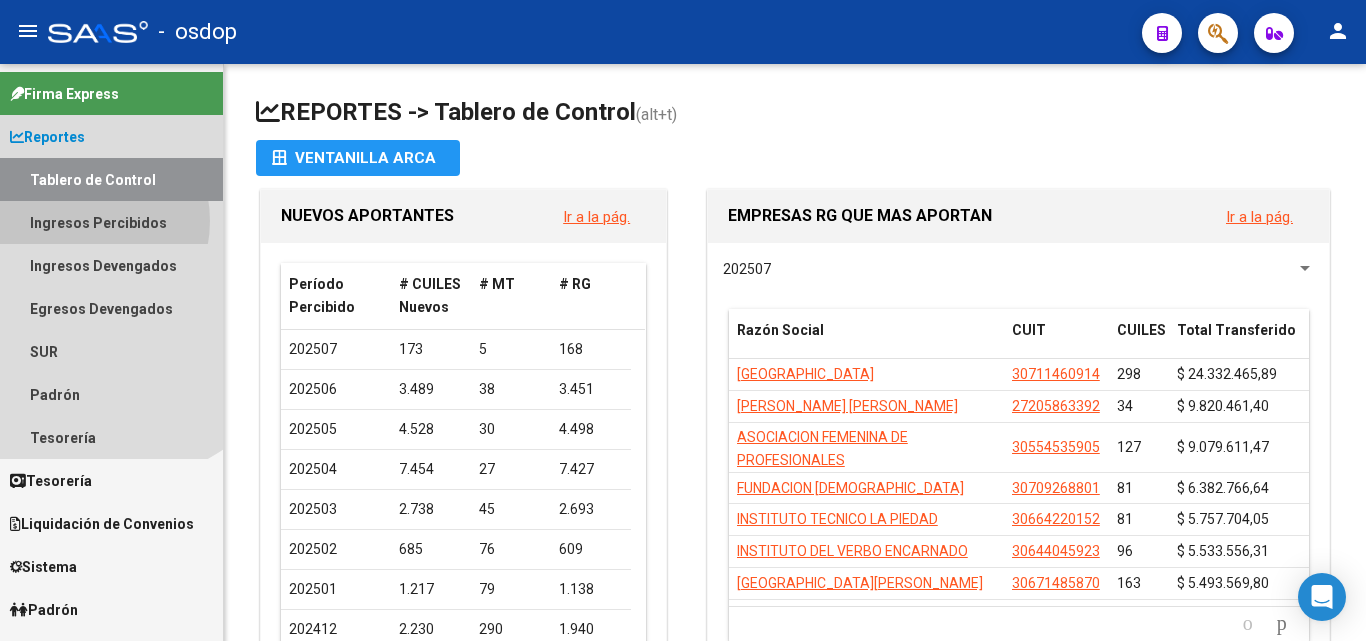 click on "Ingresos Percibidos" at bounding box center [111, 222] 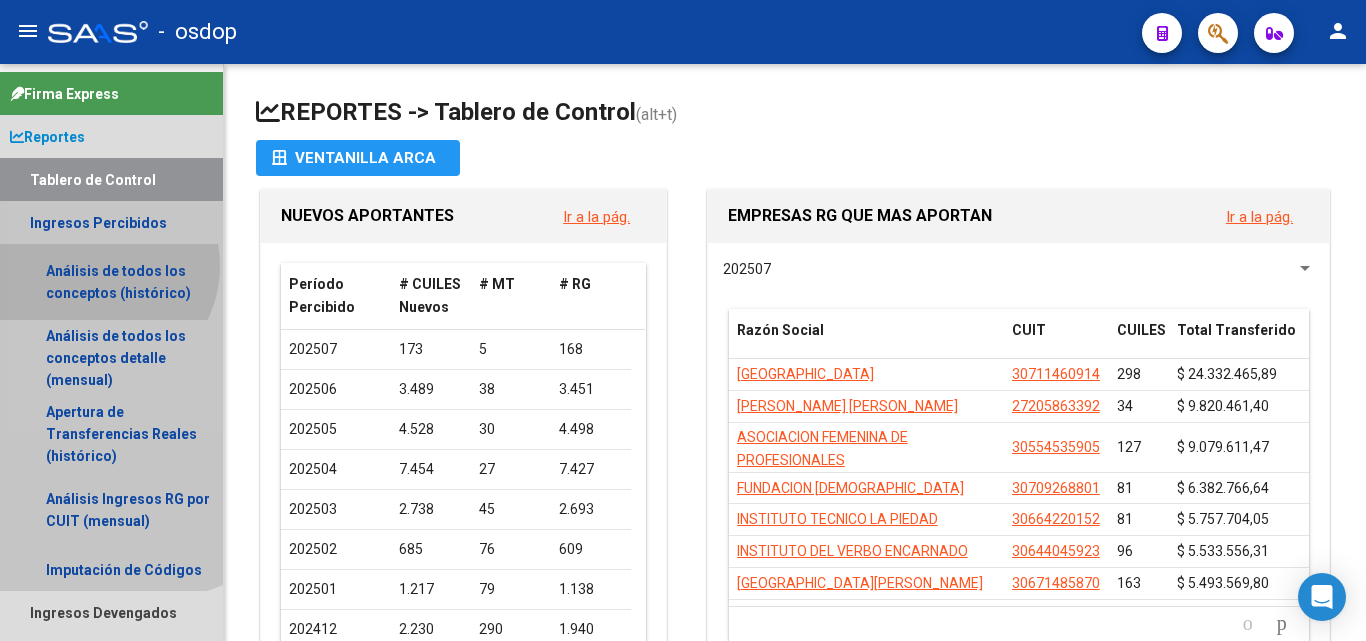 click on "Análisis de todos los conceptos (histórico)" at bounding box center [111, 282] 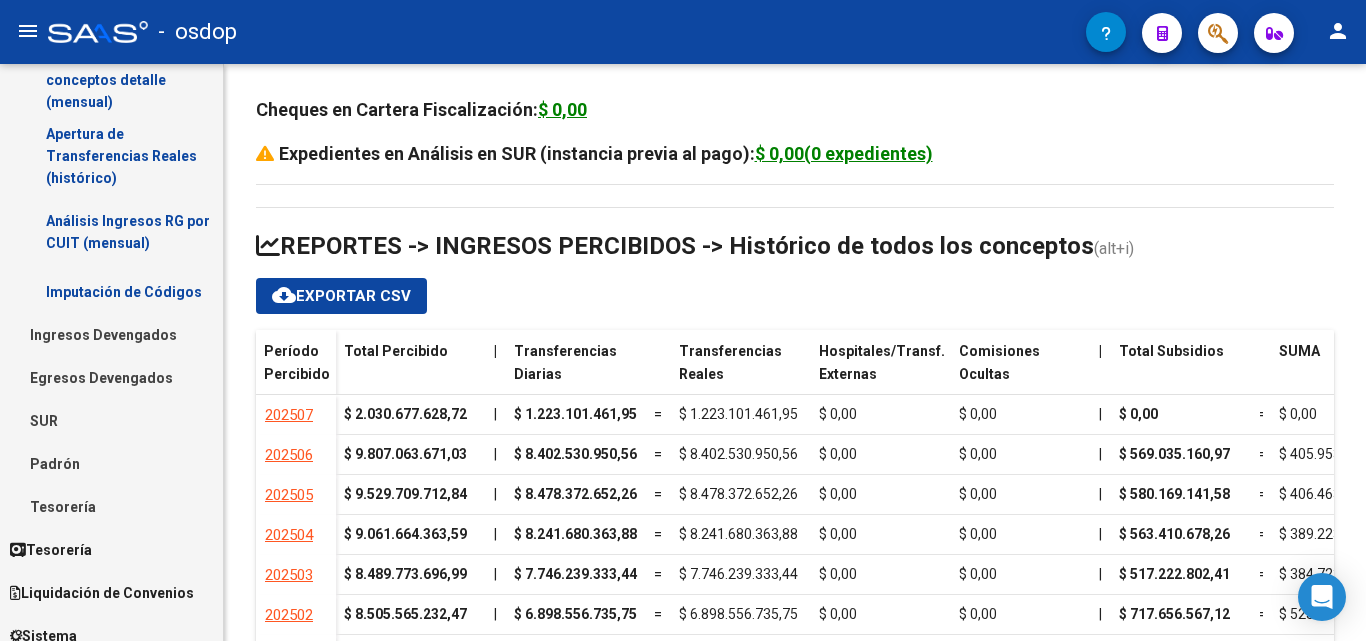 scroll, scrollTop: 275, scrollLeft: 0, axis: vertical 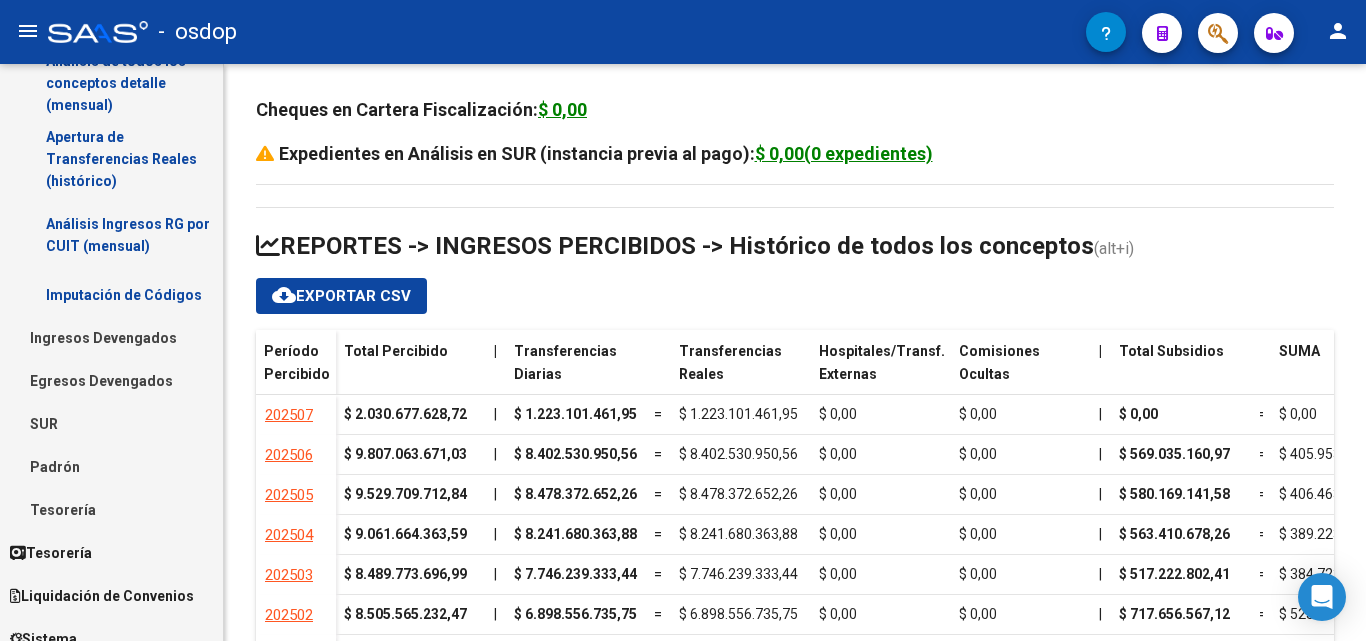 click on "Ingresos Devengados" at bounding box center (111, 337) 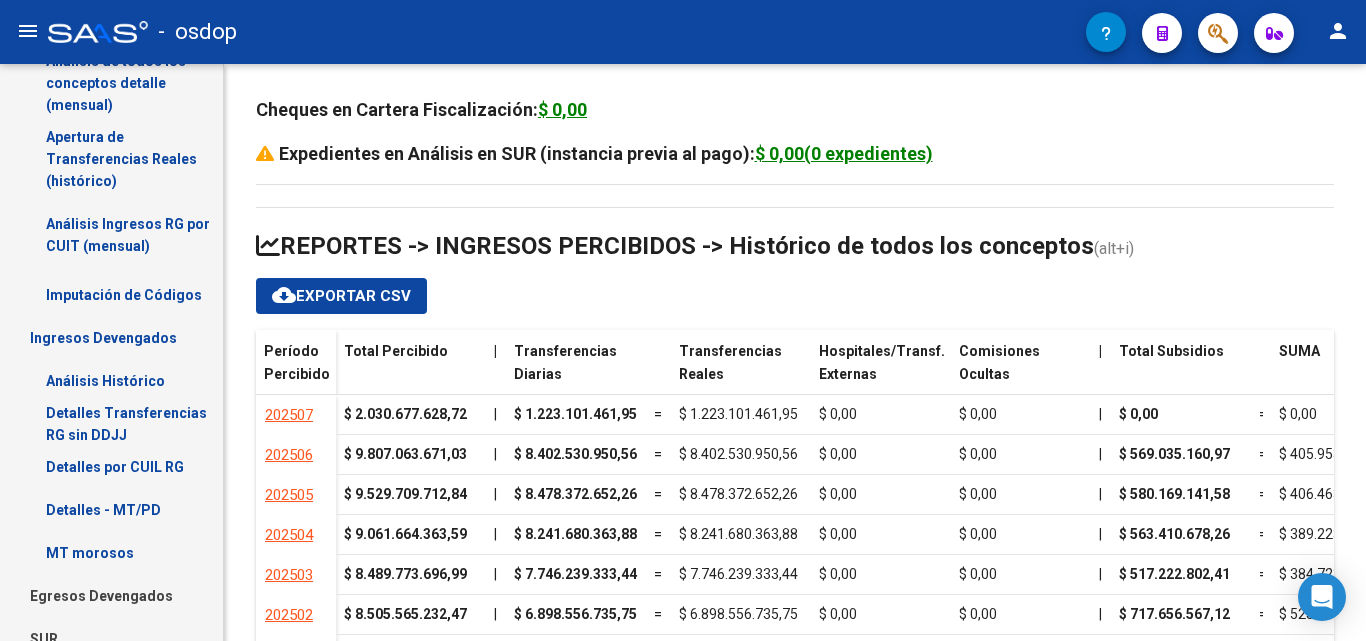click on "Detalles por CUIL RG" at bounding box center (111, 466) 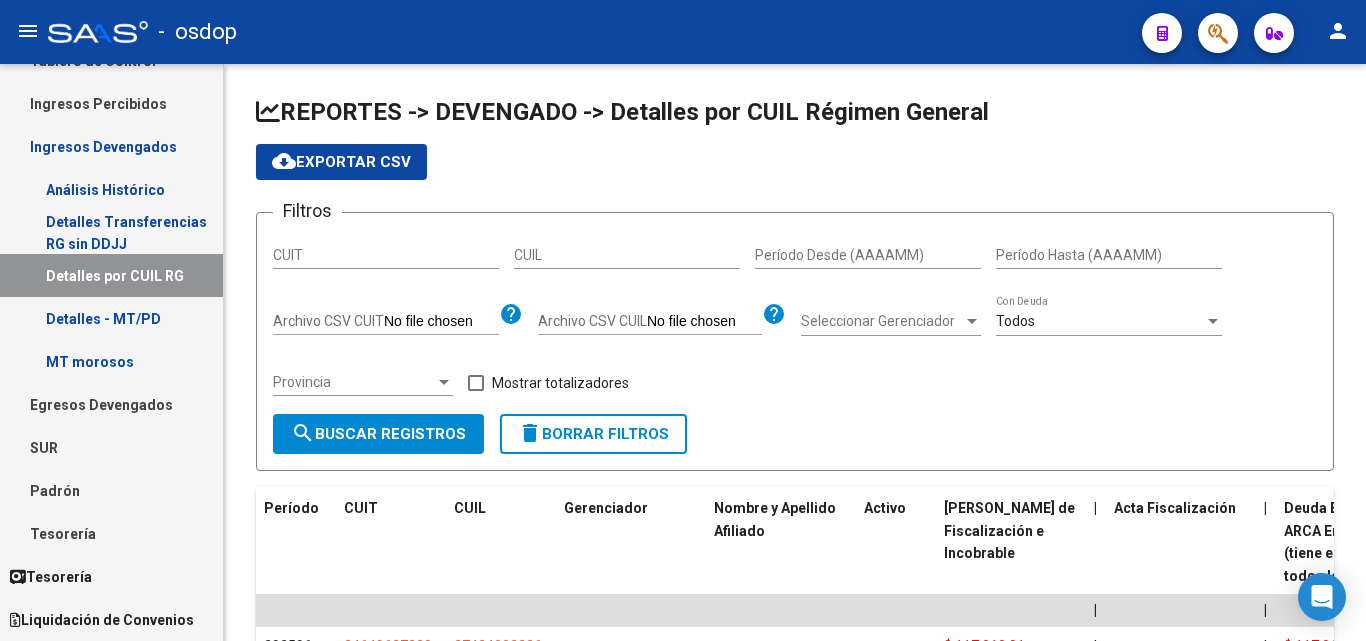 scroll, scrollTop: 116, scrollLeft: 0, axis: vertical 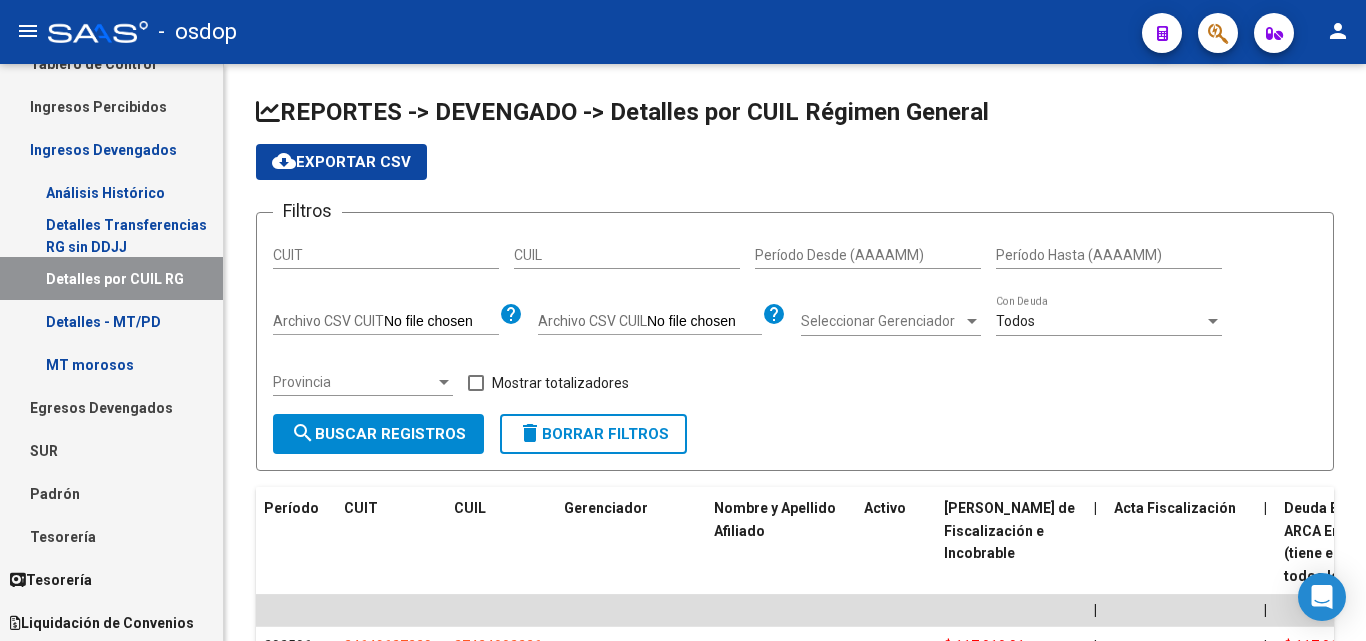 click on "Análisis Histórico" at bounding box center (111, 192) 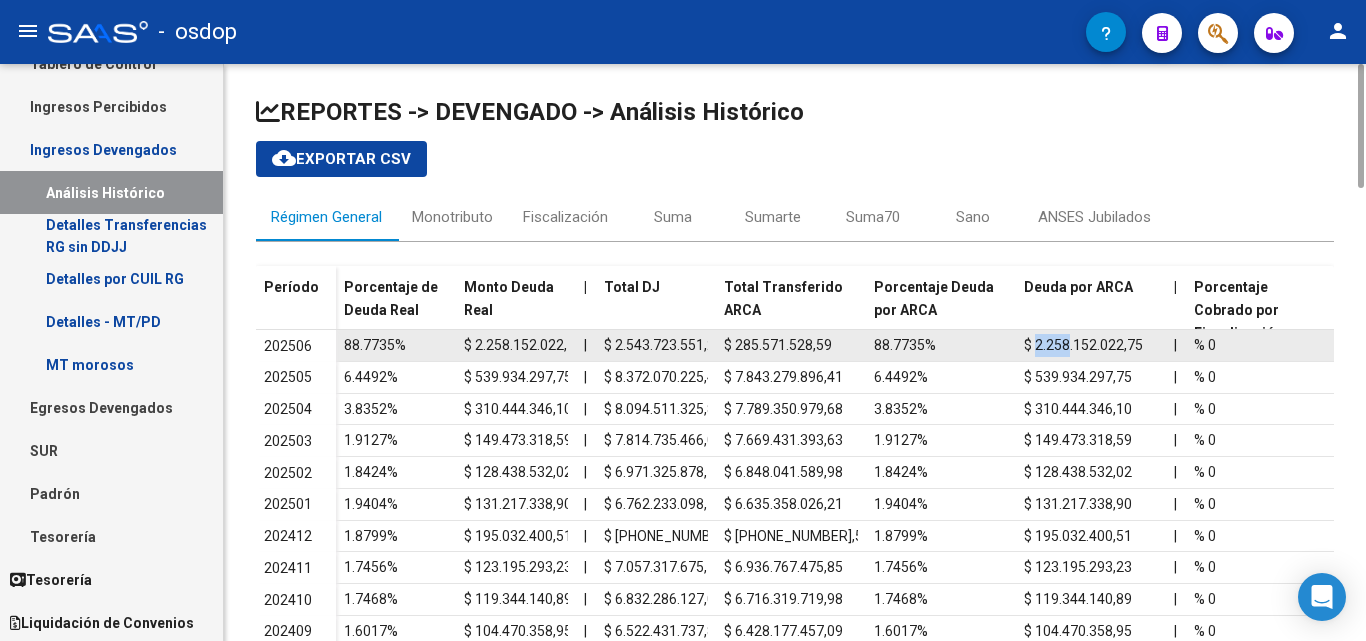drag, startPoint x: 1069, startPoint y: 344, endPoint x: 1037, endPoint y: 344, distance: 32 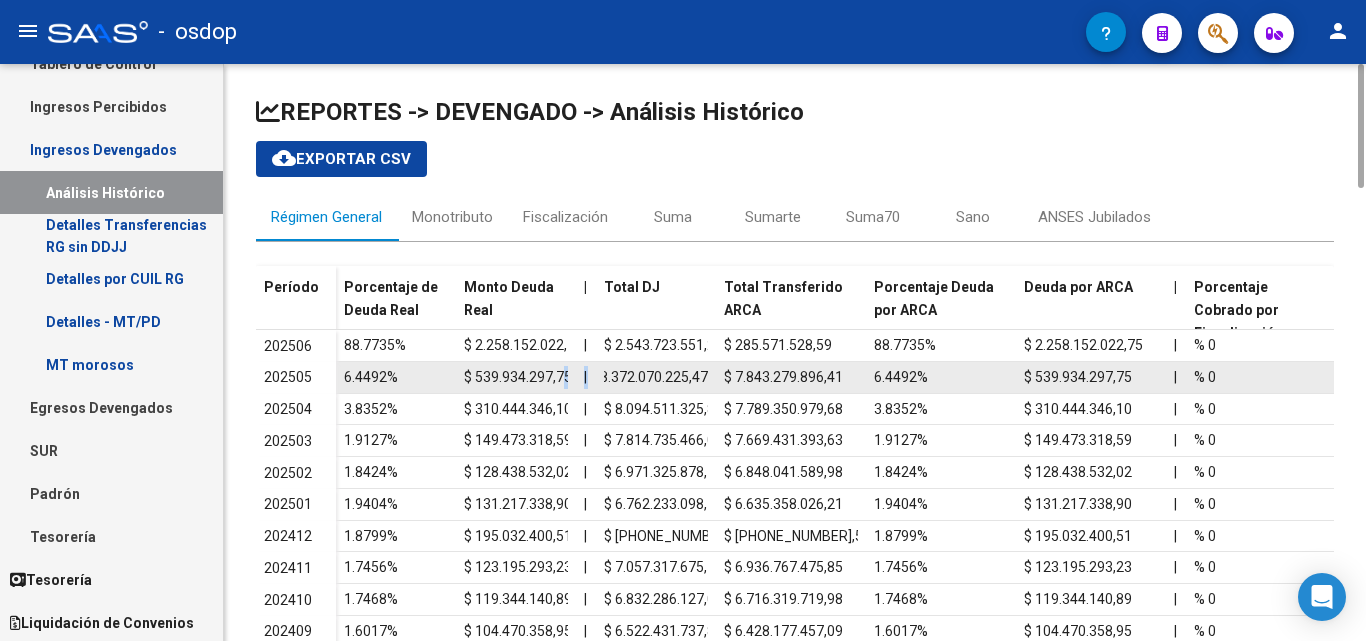 scroll, scrollTop: 0, scrollLeft: 0, axis: both 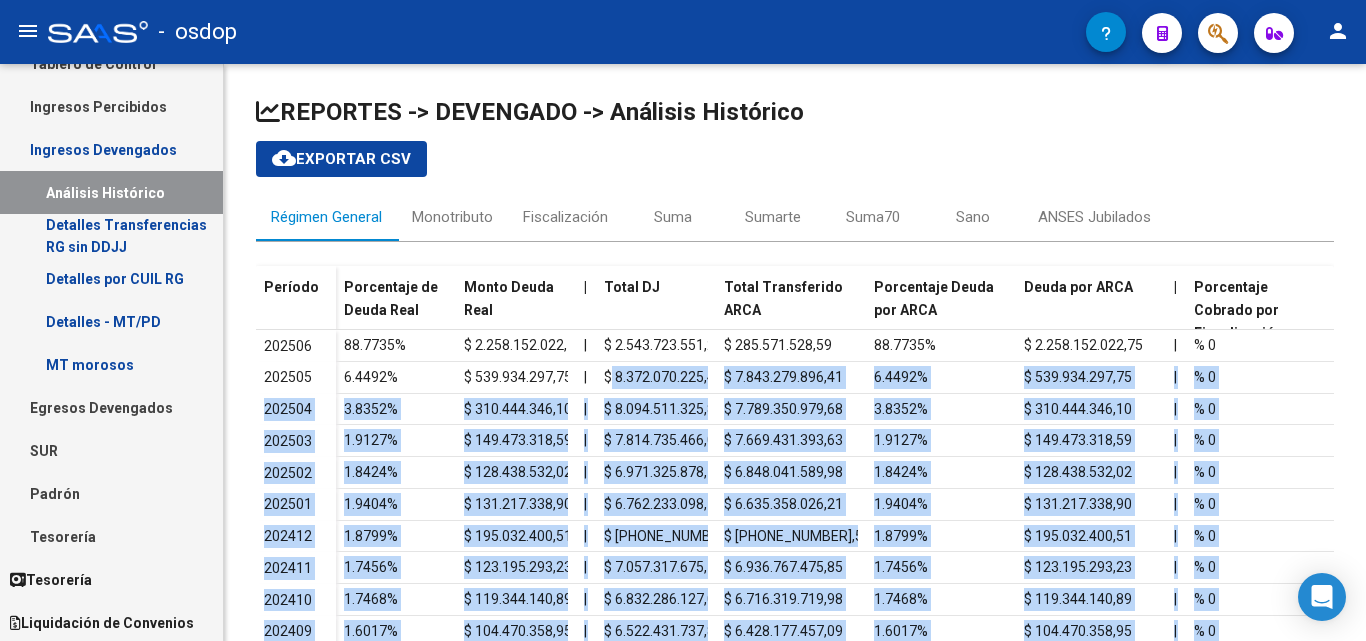 drag, startPoint x: 612, startPoint y: 383, endPoint x: 555, endPoint y: 680, distance: 302.42023 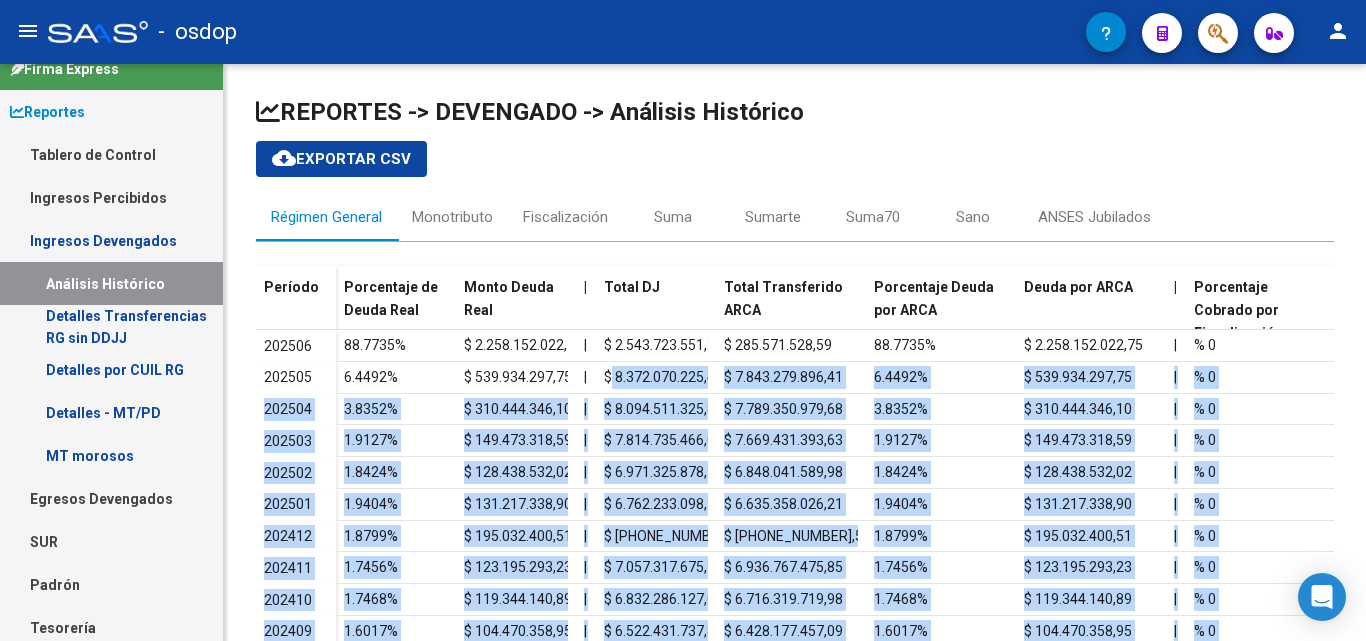 scroll, scrollTop: 0, scrollLeft: 0, axis: both 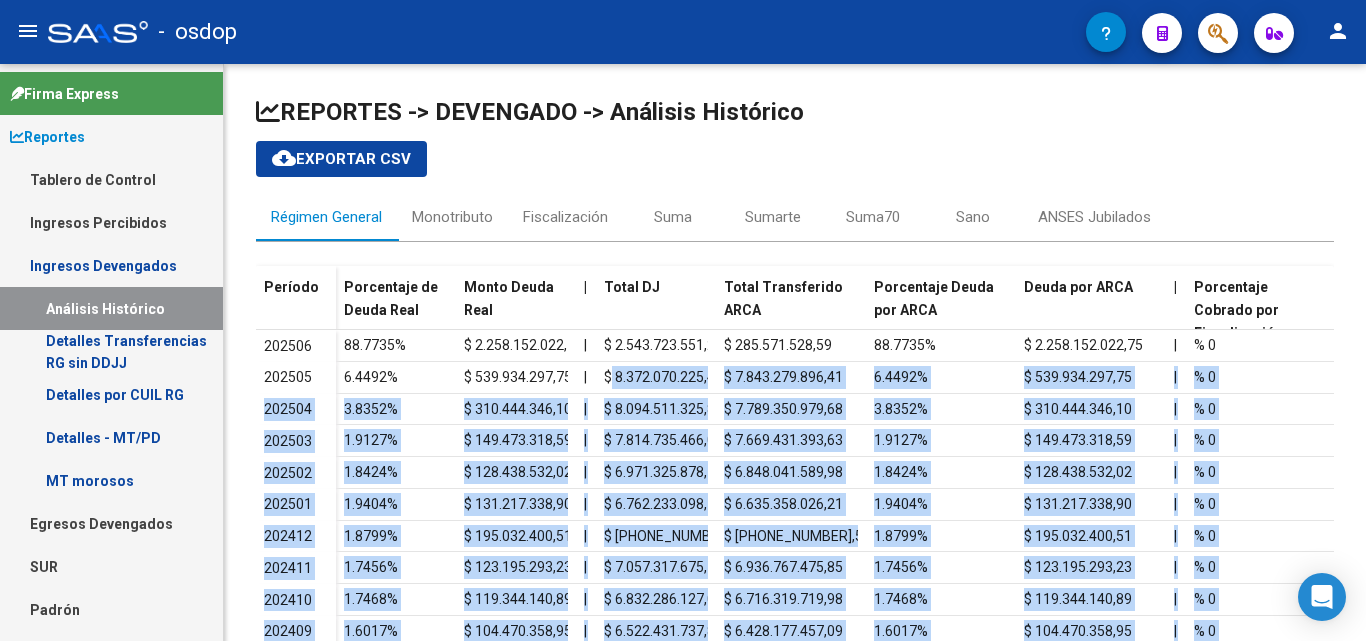 click on "Ingresos Percibidos" at bounding box center [111, 222] 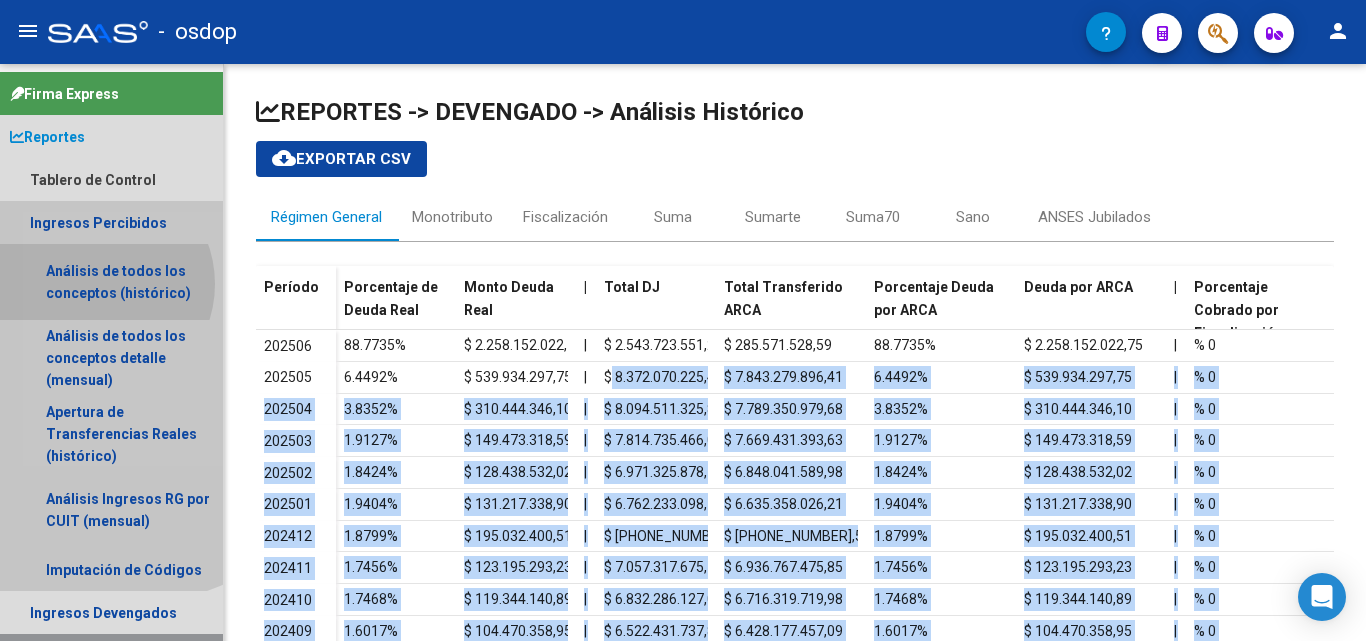 click on "Análisis de todos los conceptos (histórico)" at bounding box center (111, 282) 